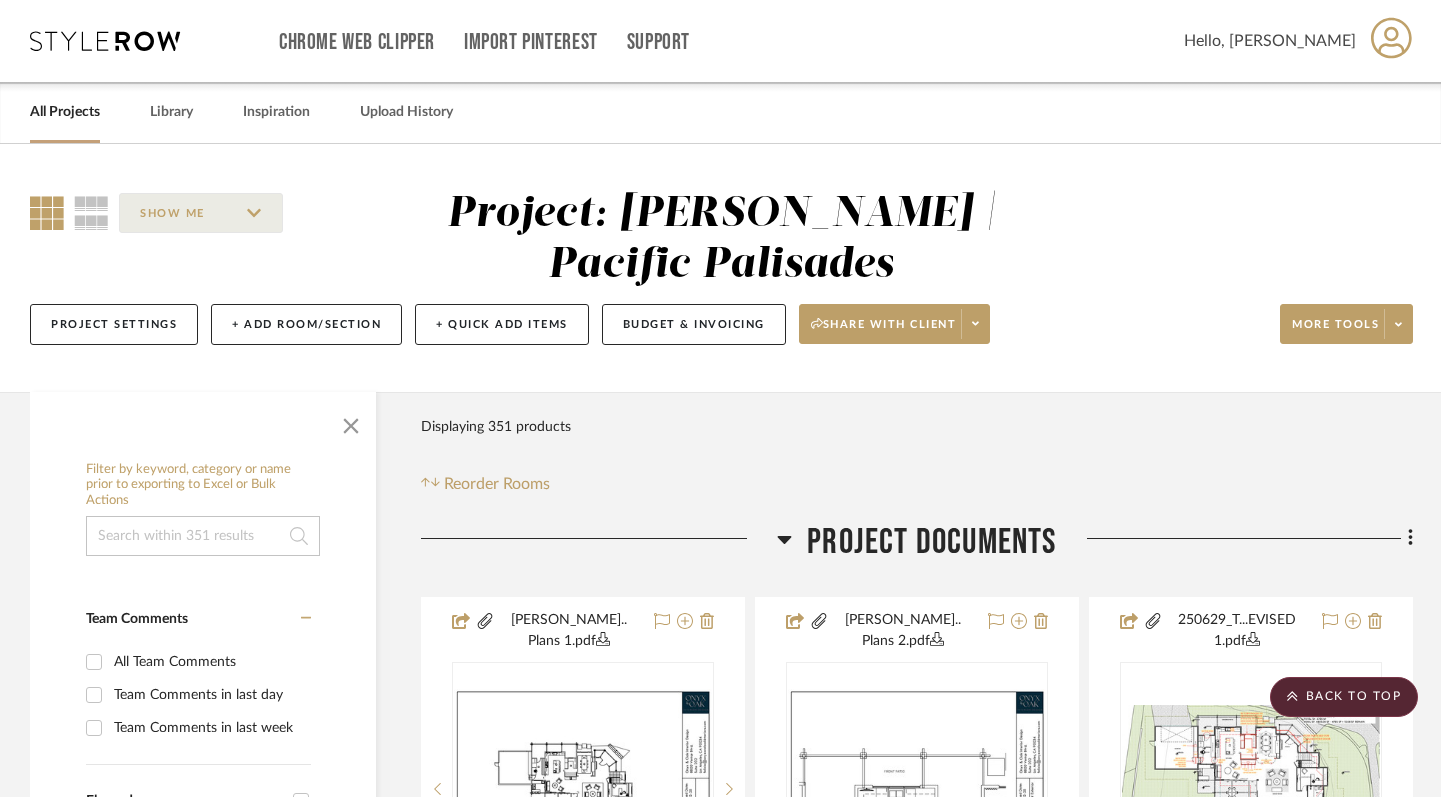 scroll, scrollTop: 25199, scrollLeft: 0, axis: vertical 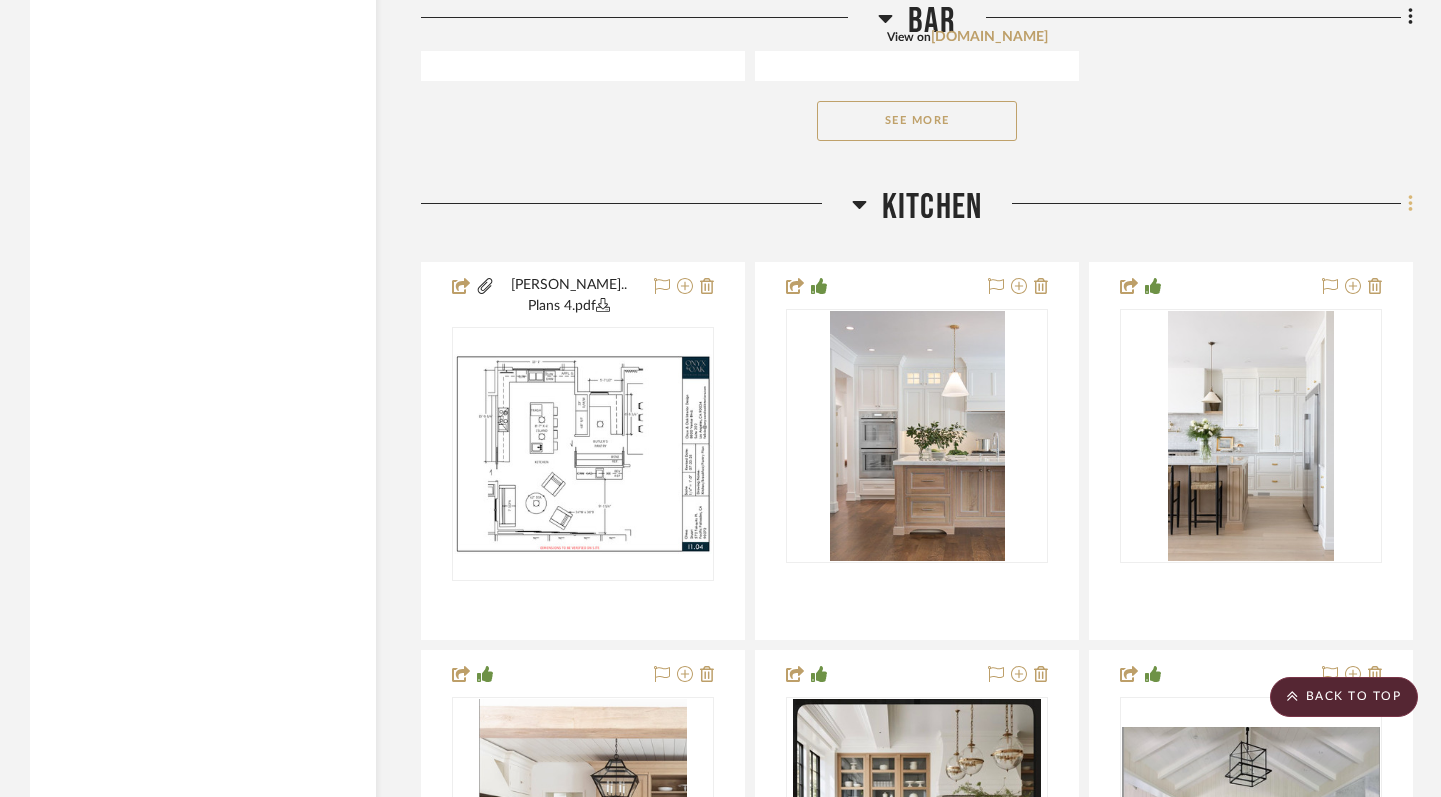 click 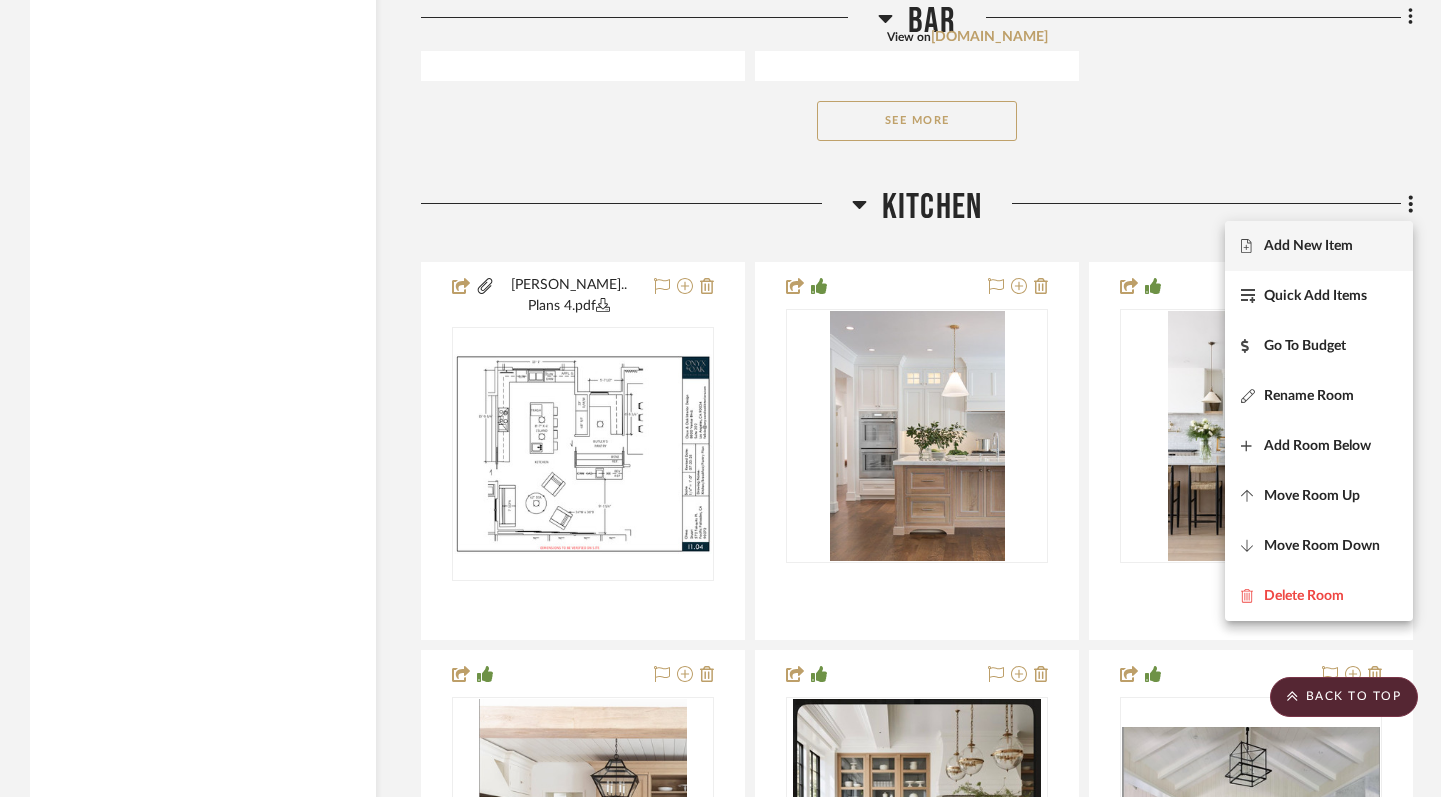click on "Add New Item" at bounding box center (1319, 246) 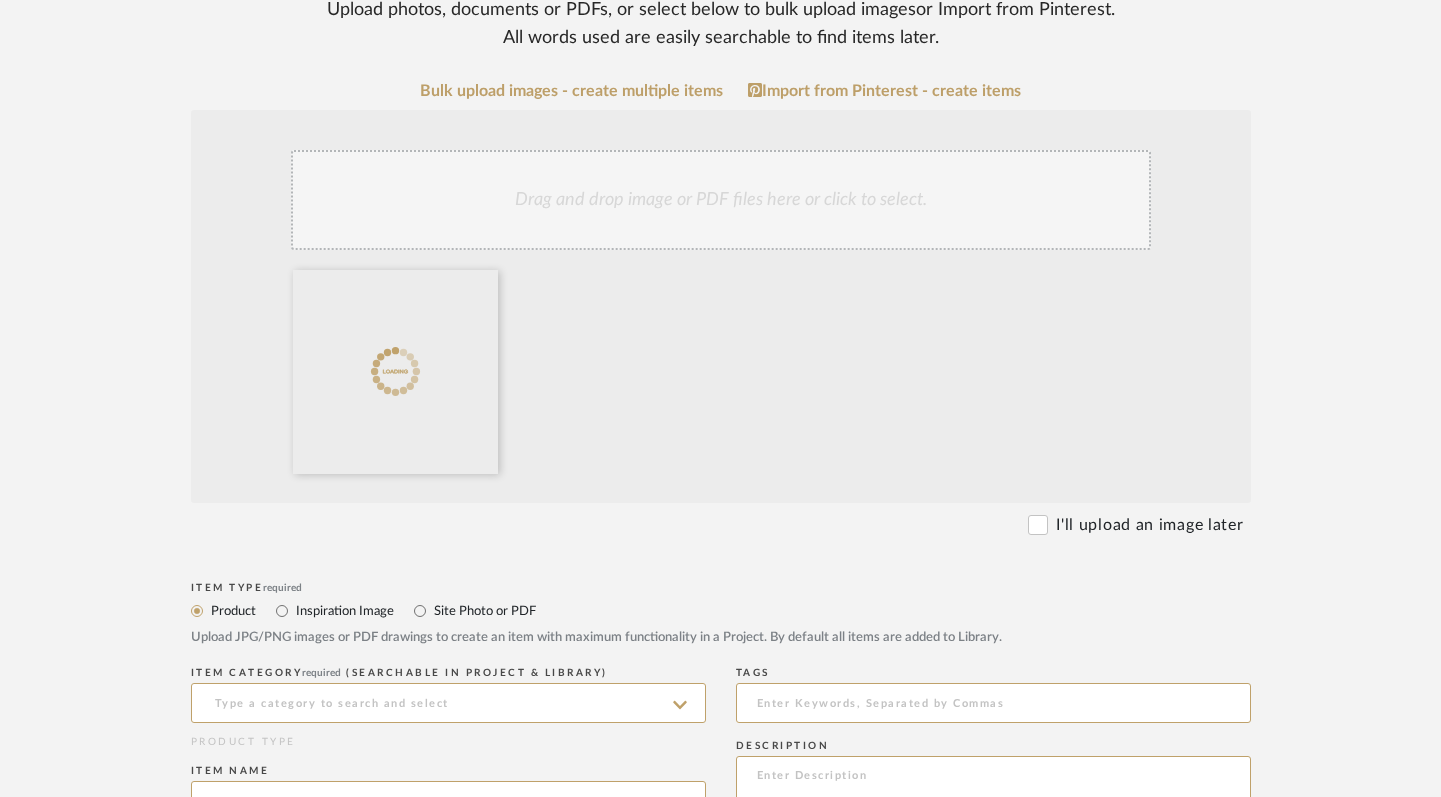 scroll, scrollTop: 555, scrollLeft: 0, axis: vertical 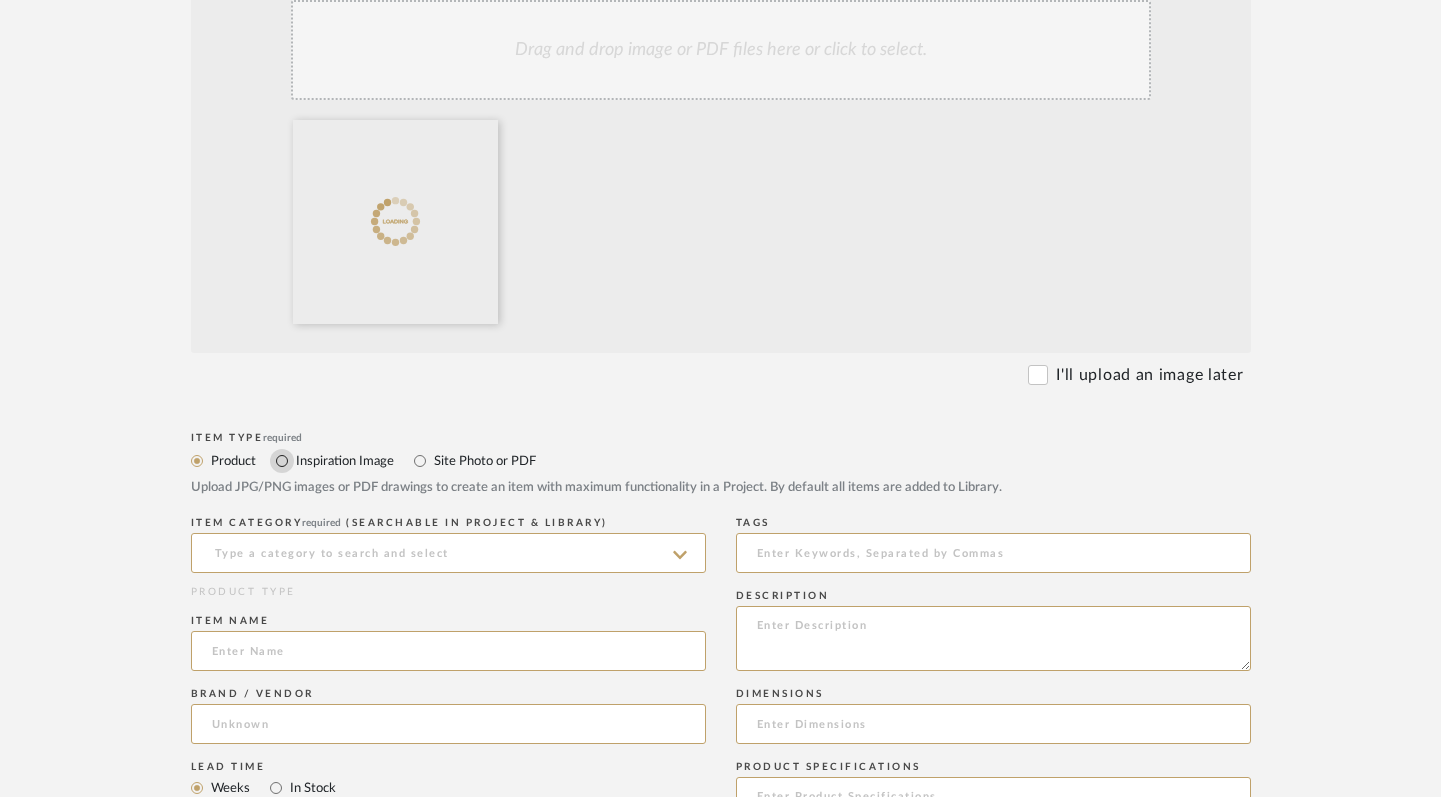 click on "Inspiration Image" at bounding box center [282, 461] 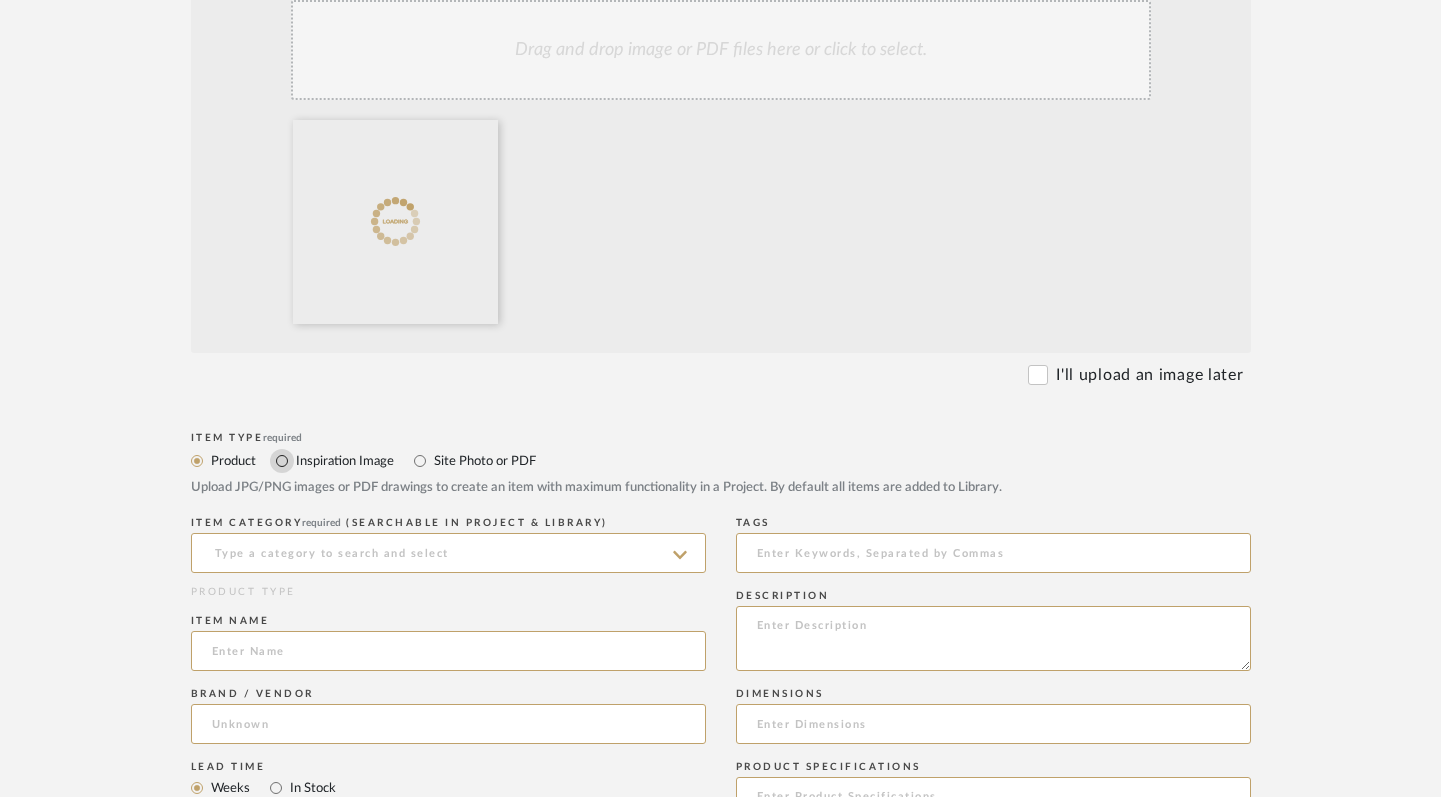 radio on "true" 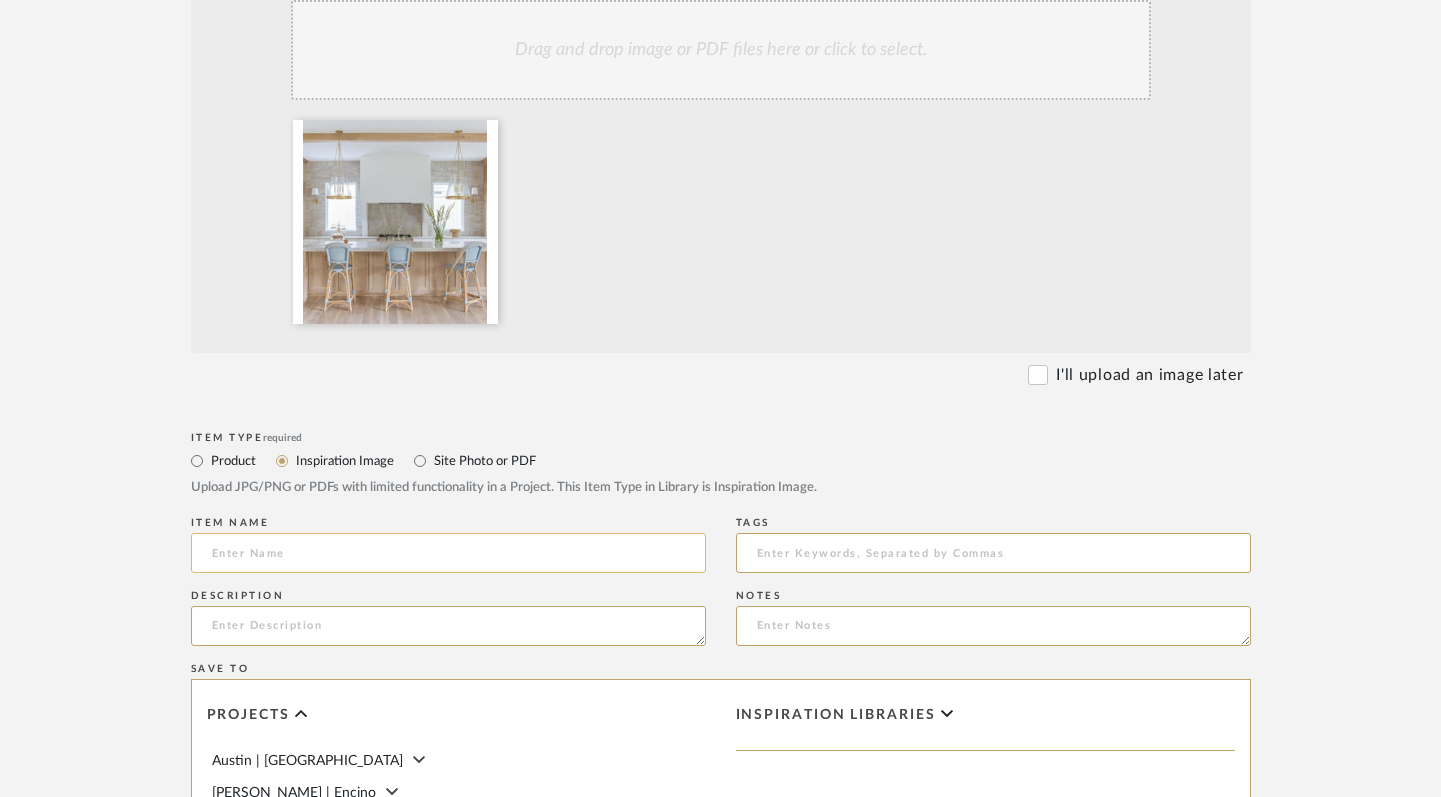 click 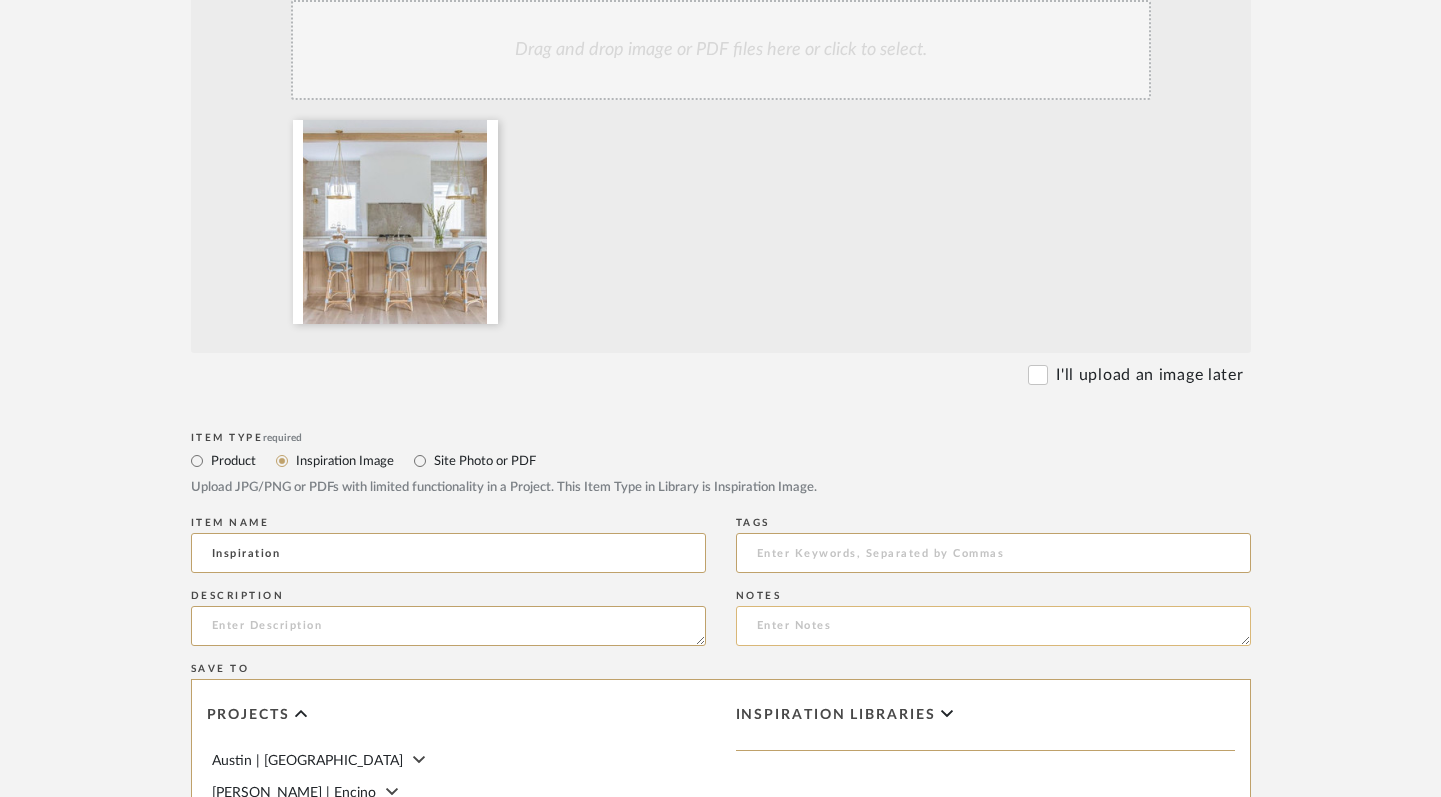 type on "Inspiration" 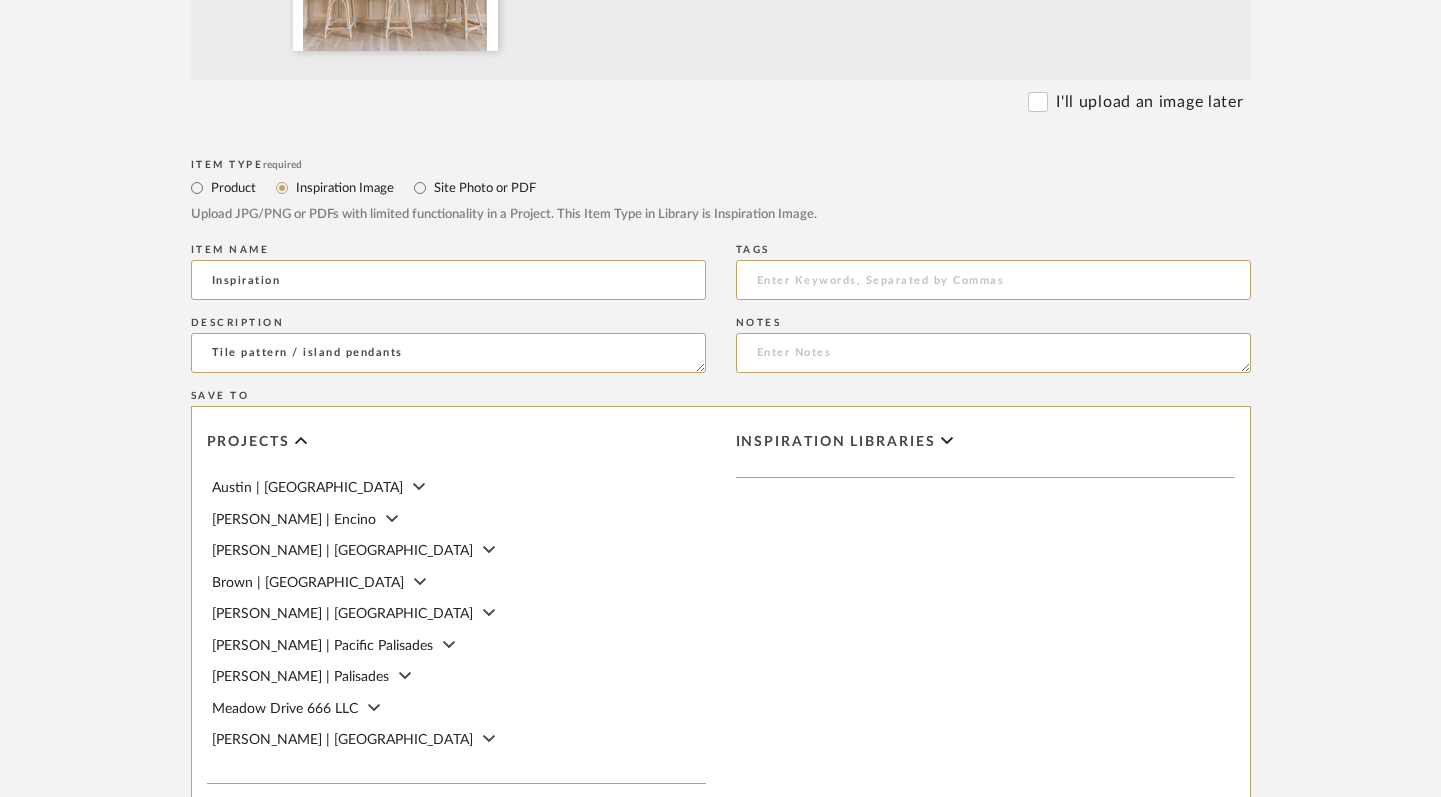 scroll, scrollTop: 981, scrollLeft: 0, axis: vertical 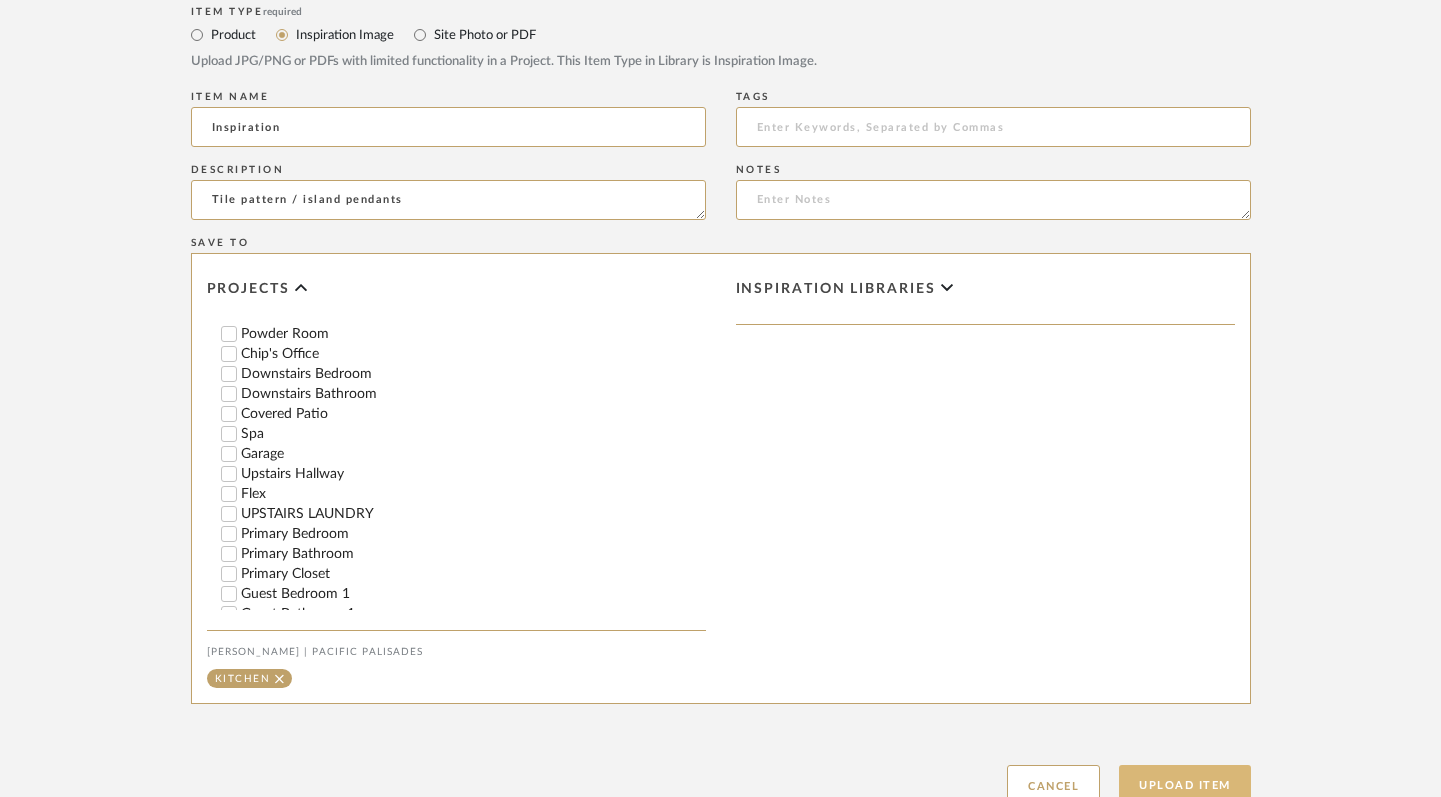 type on "Tile pattern / island pendants" 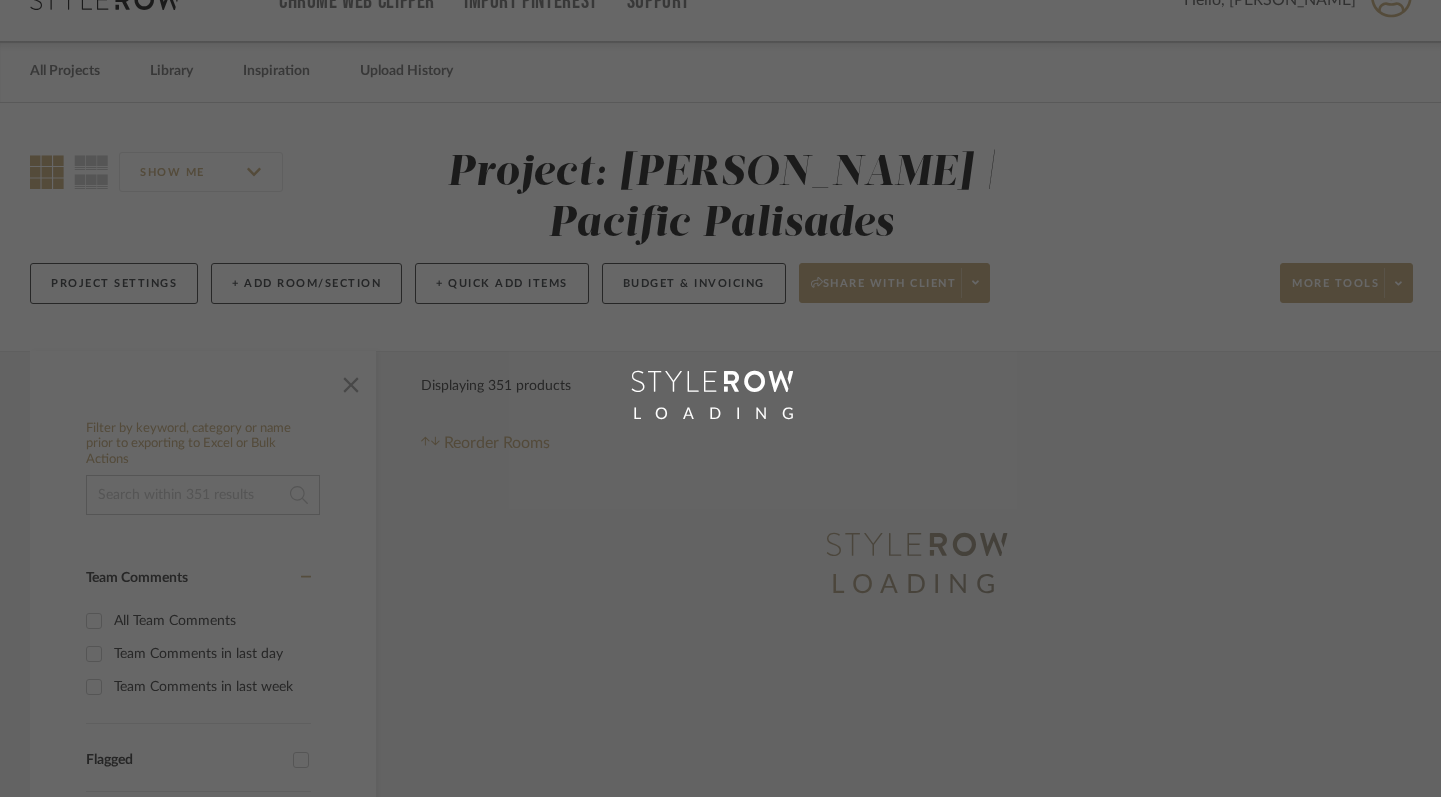 scroll, scrollTop: 0, scrollLeft: 0, axis: both 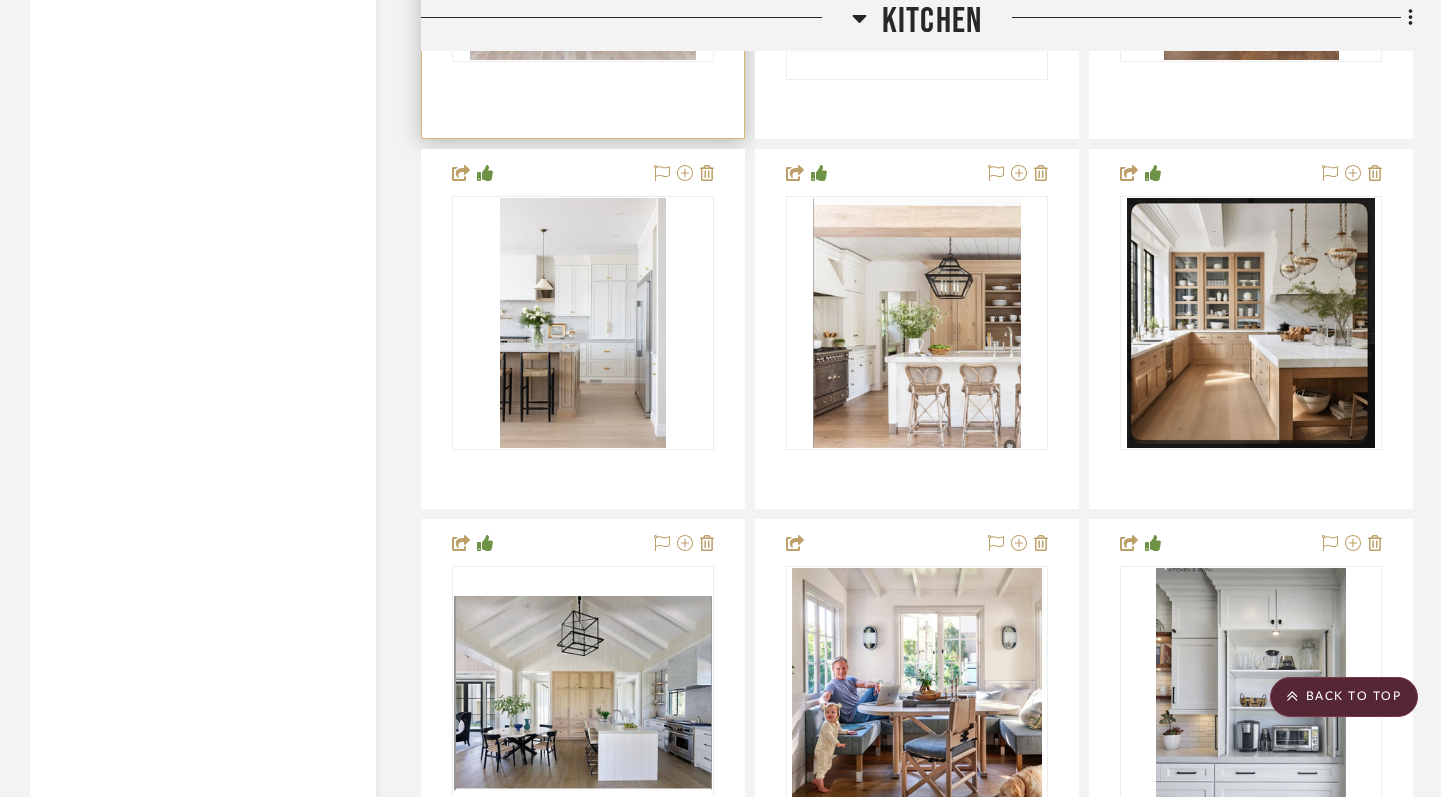 type 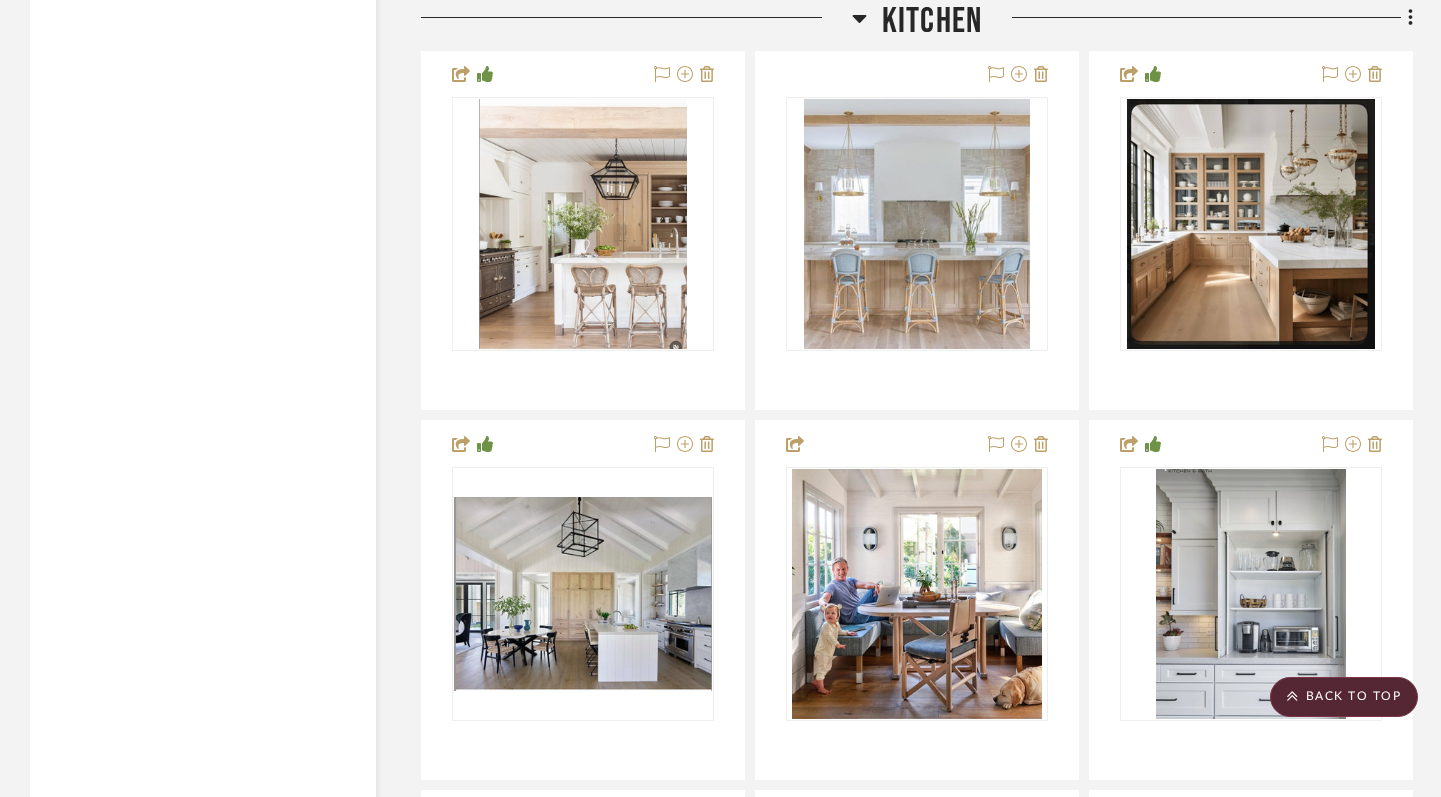 scroll, scrollTop: 10192, scrollLeft: 0, axis: vertical 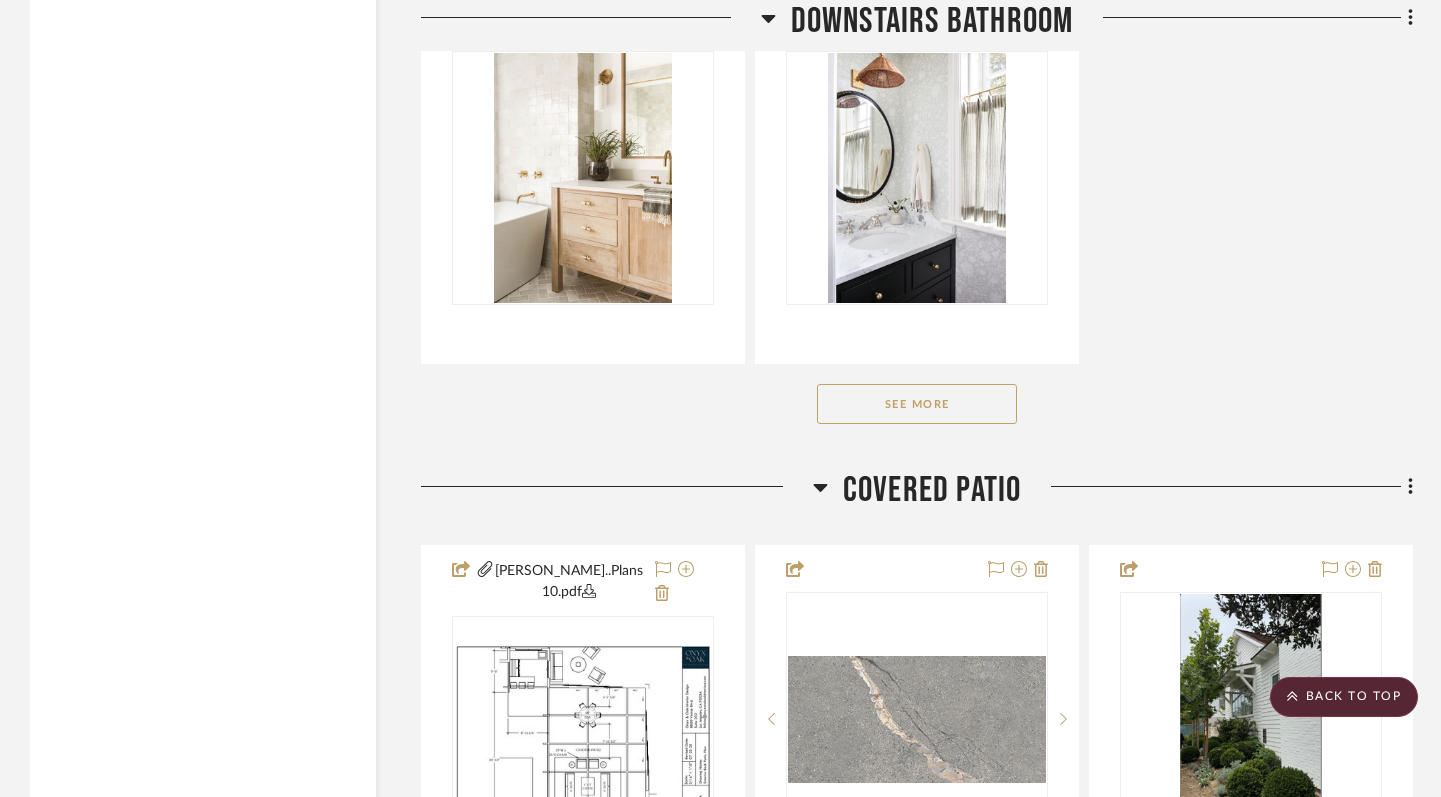 click on "See More" 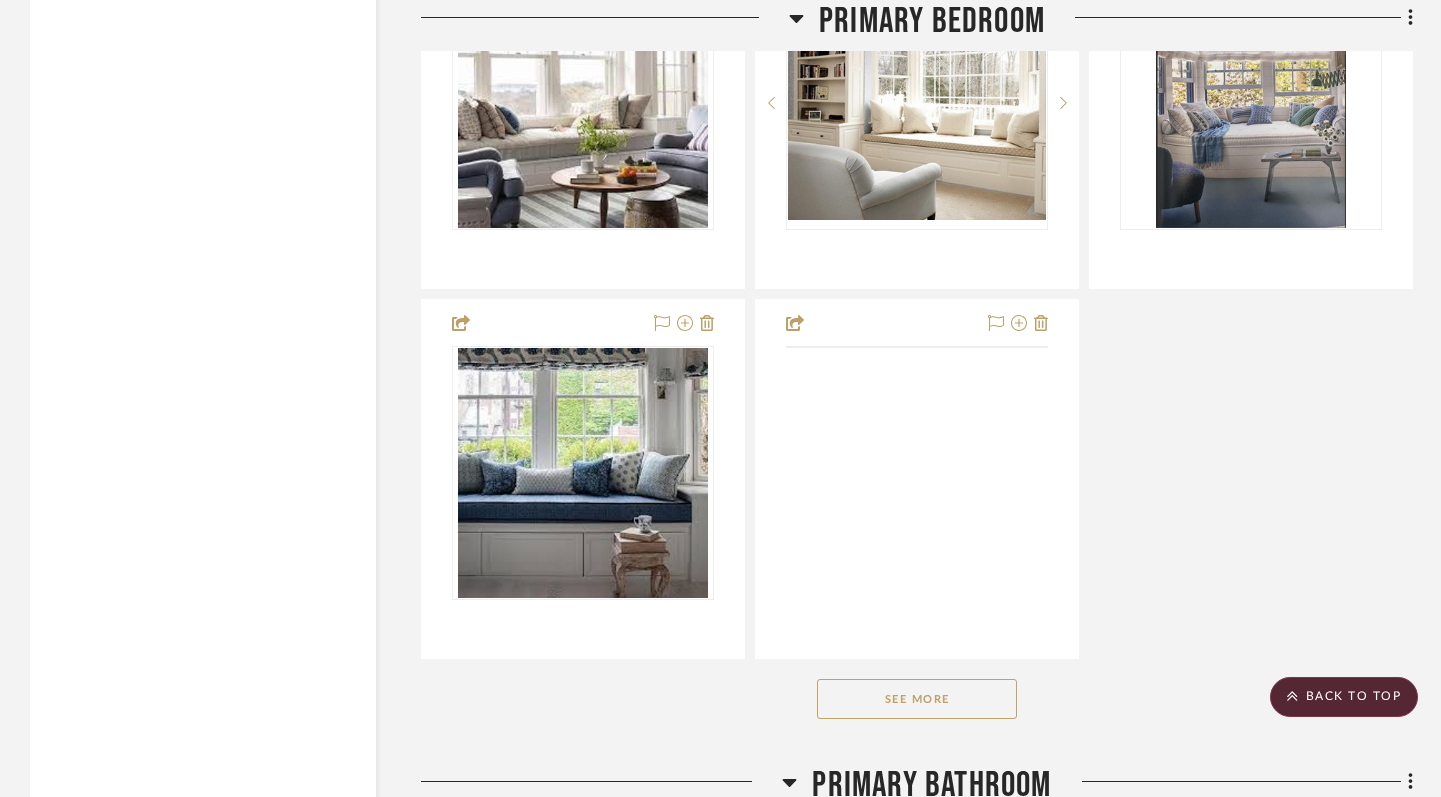 scroll, scrollTop: 26600, scrollLeft: 0, axis: vertical 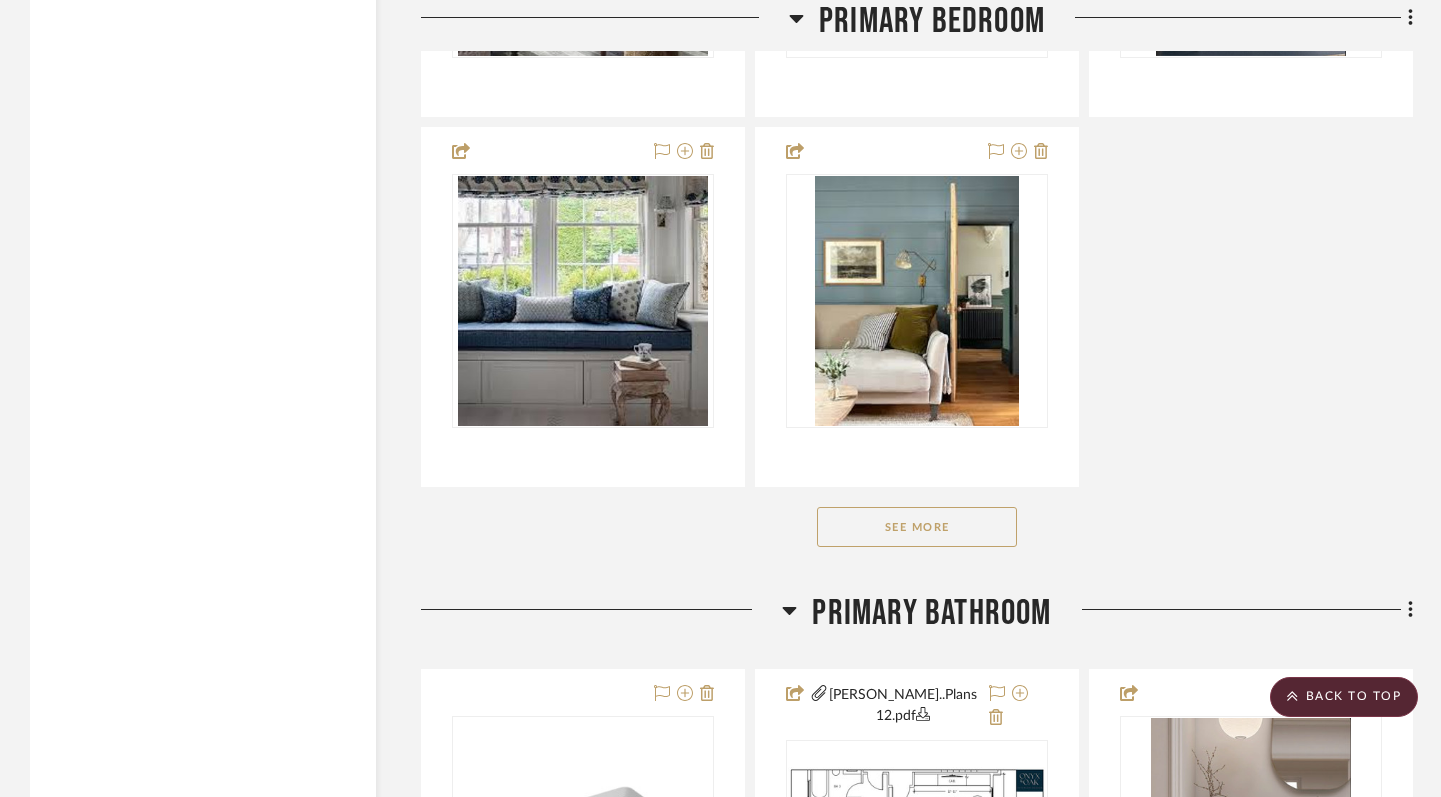click on "See More" 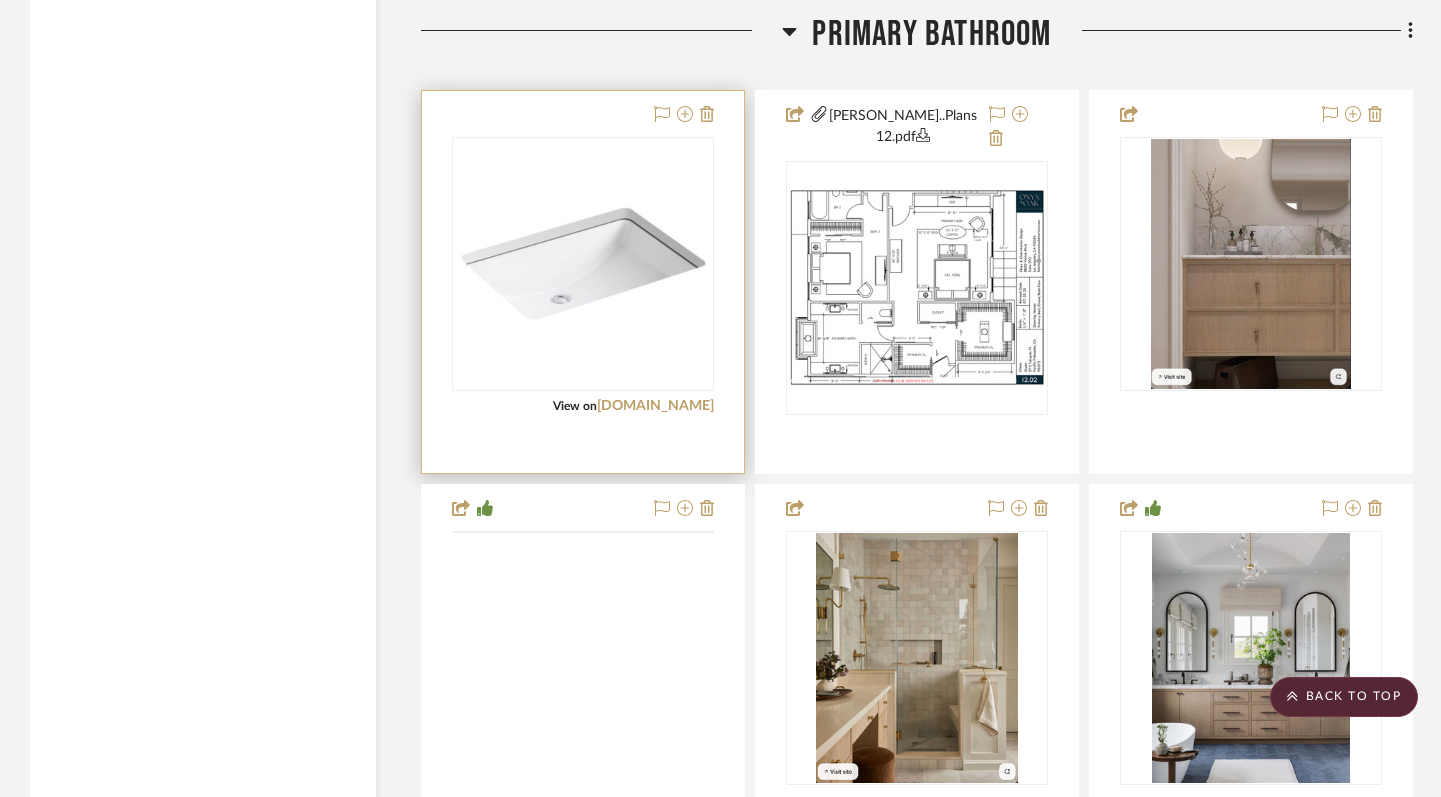 scroll, scrollTop: 28078, scrollLeft: 0, axis: vertical 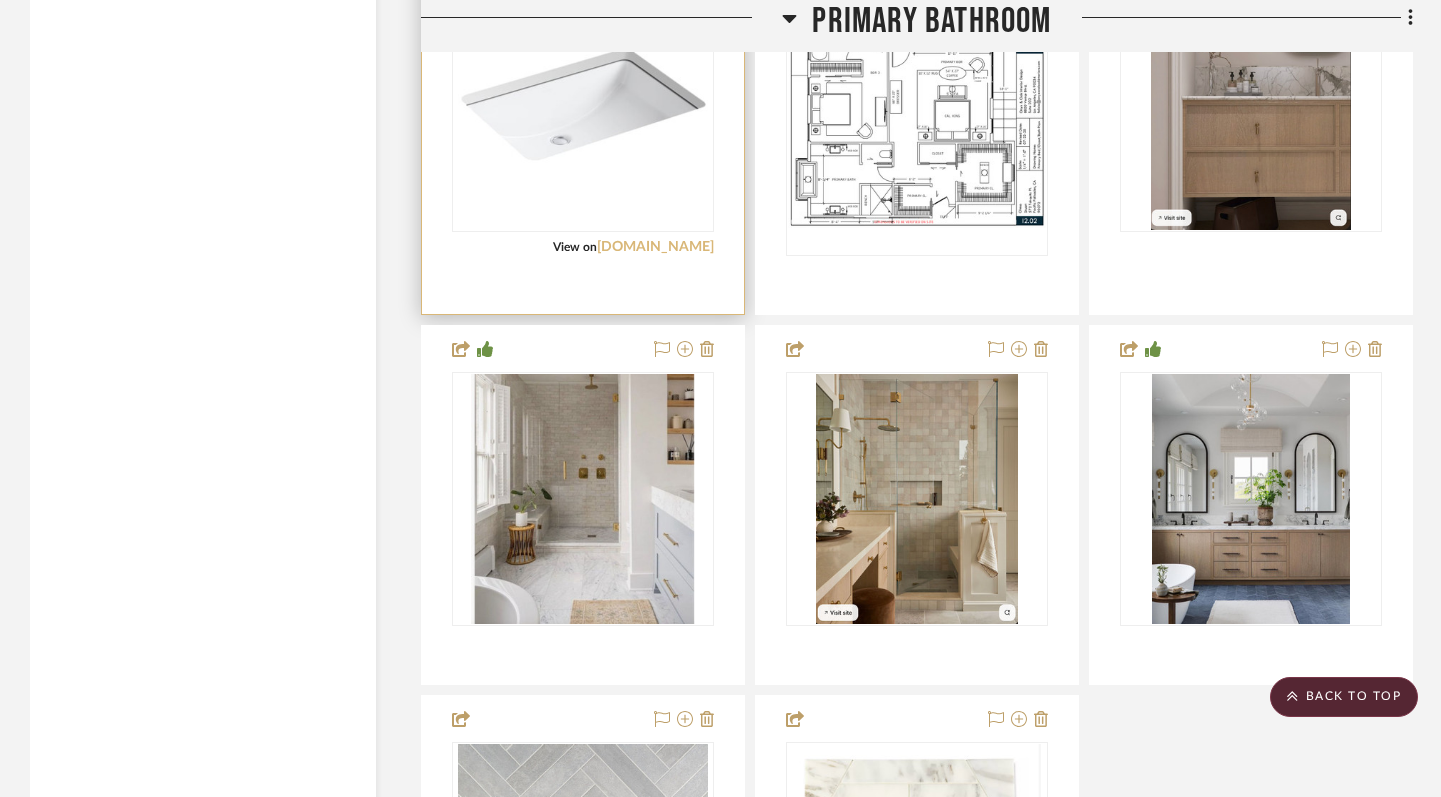 click on "[DOMAIN_NAME]" at bounding box center [655, 247] 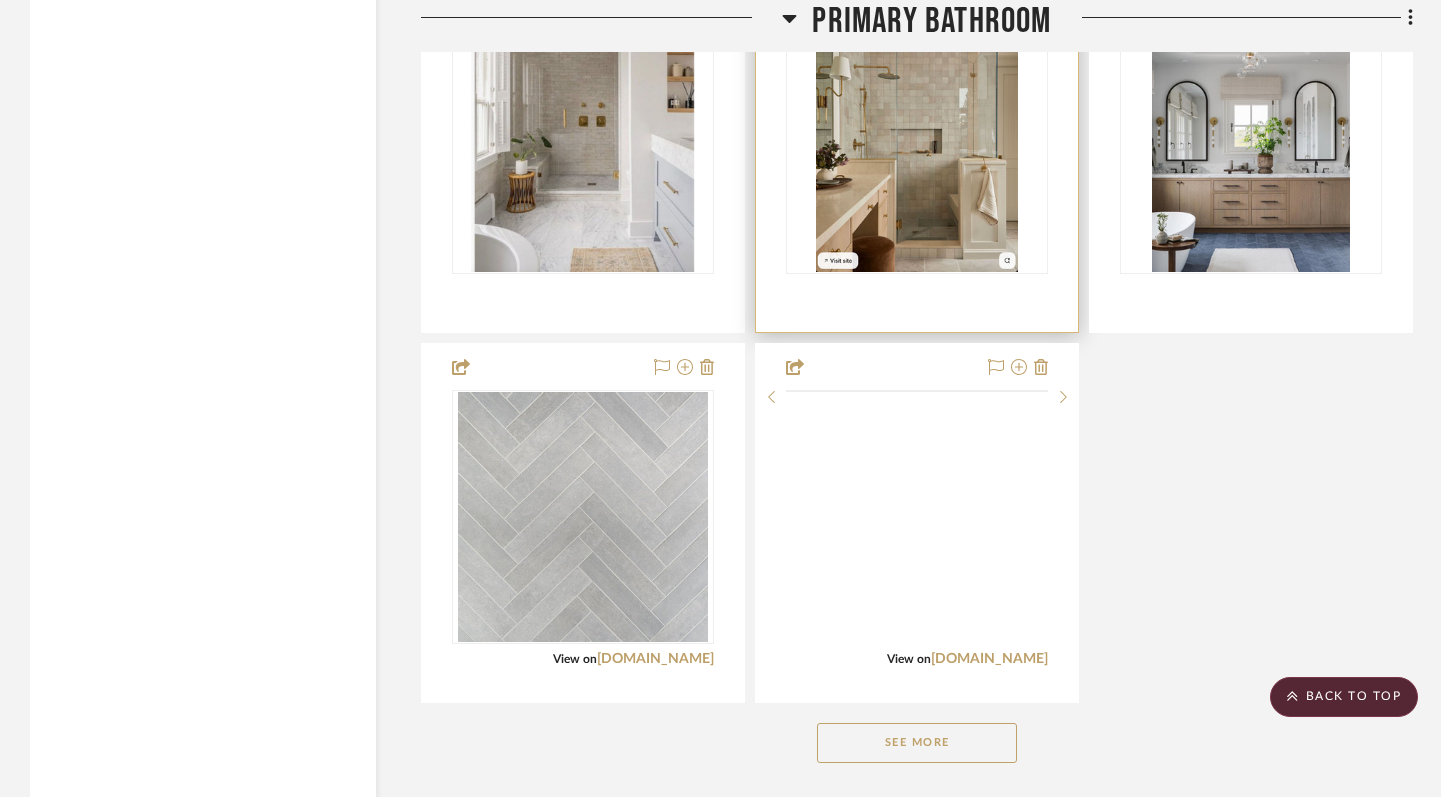 scroll, scrollTop: 28555, scrollLeft: 0, axis: vertical 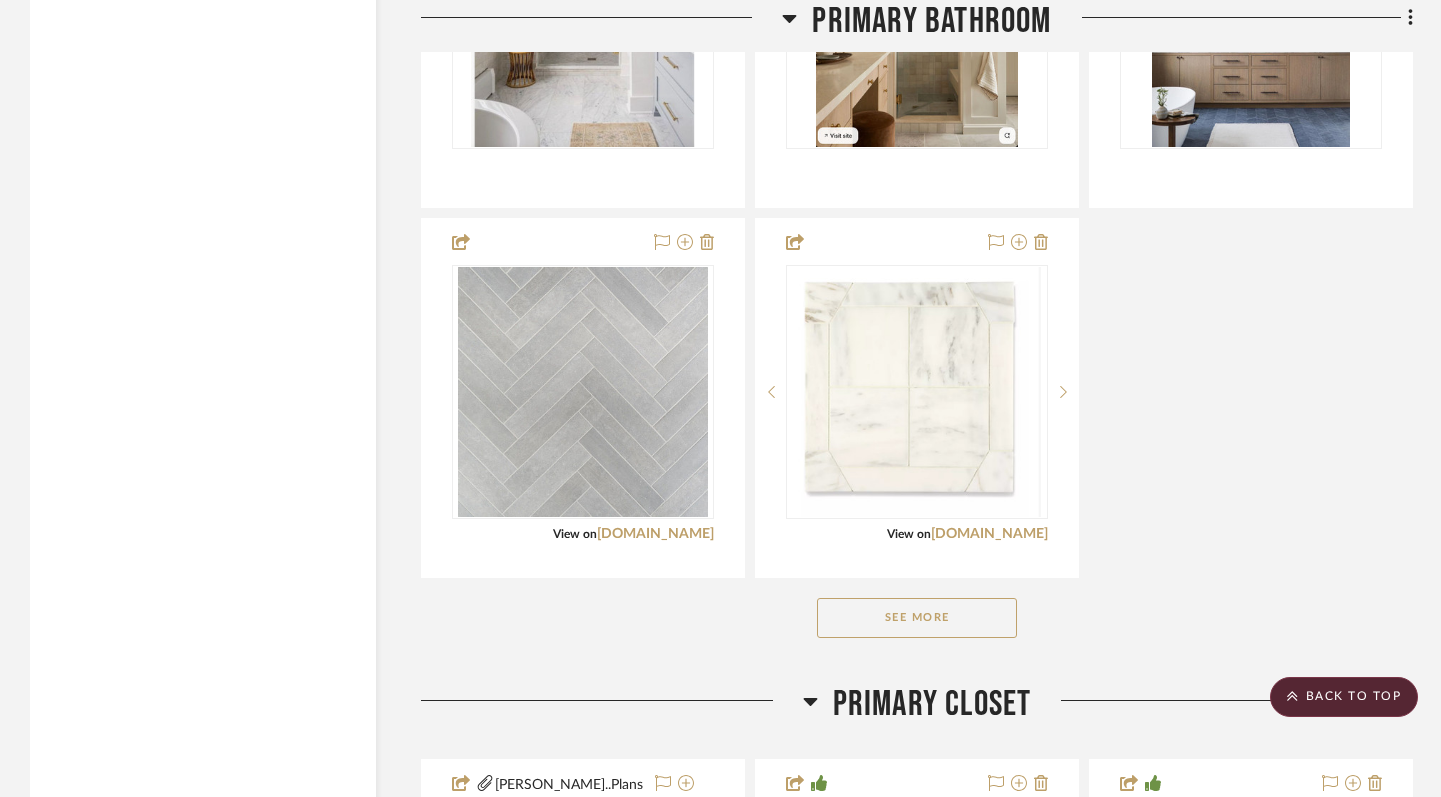 click on "See More" 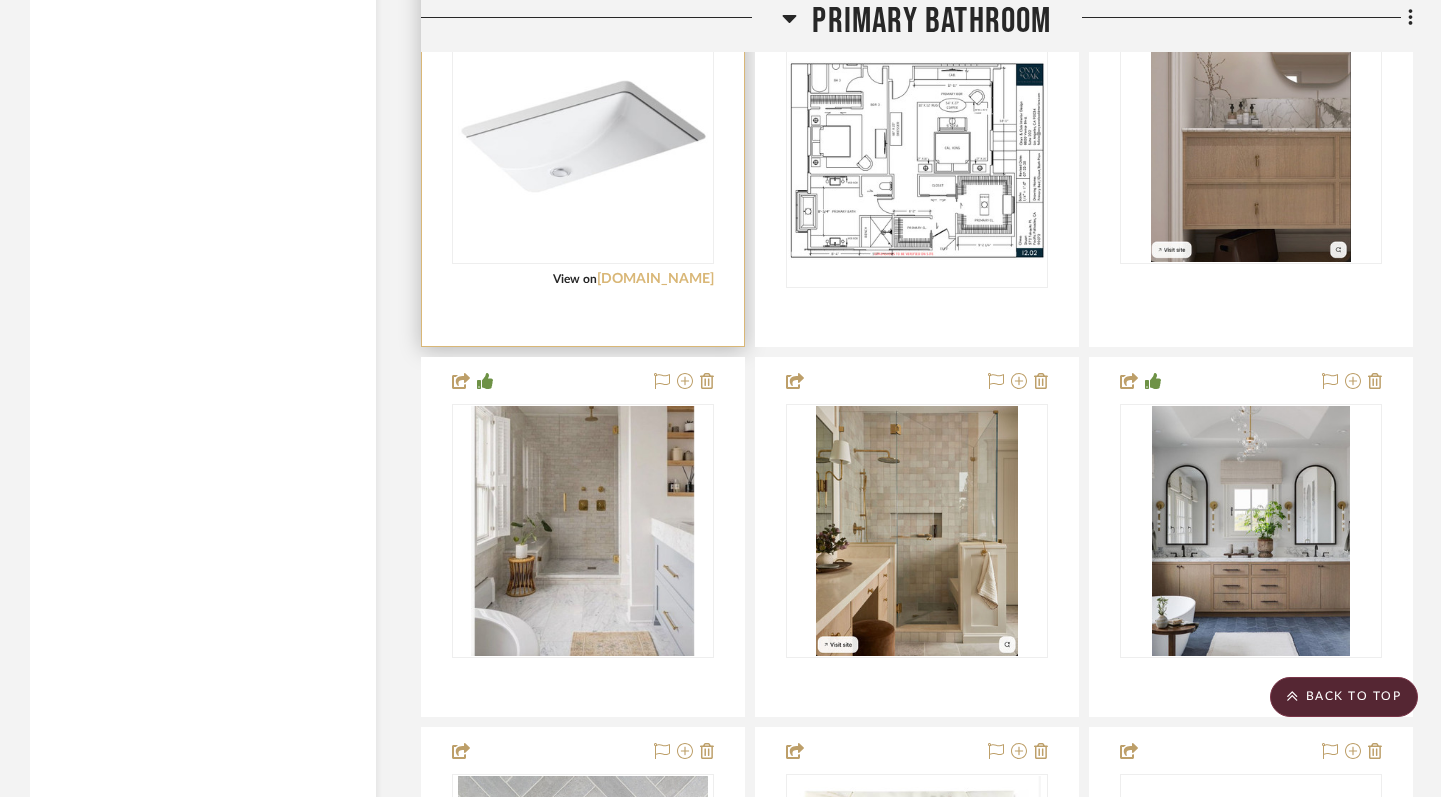 scroll, scrollTop: 28047, scrollLeft: 0, axis: vertical 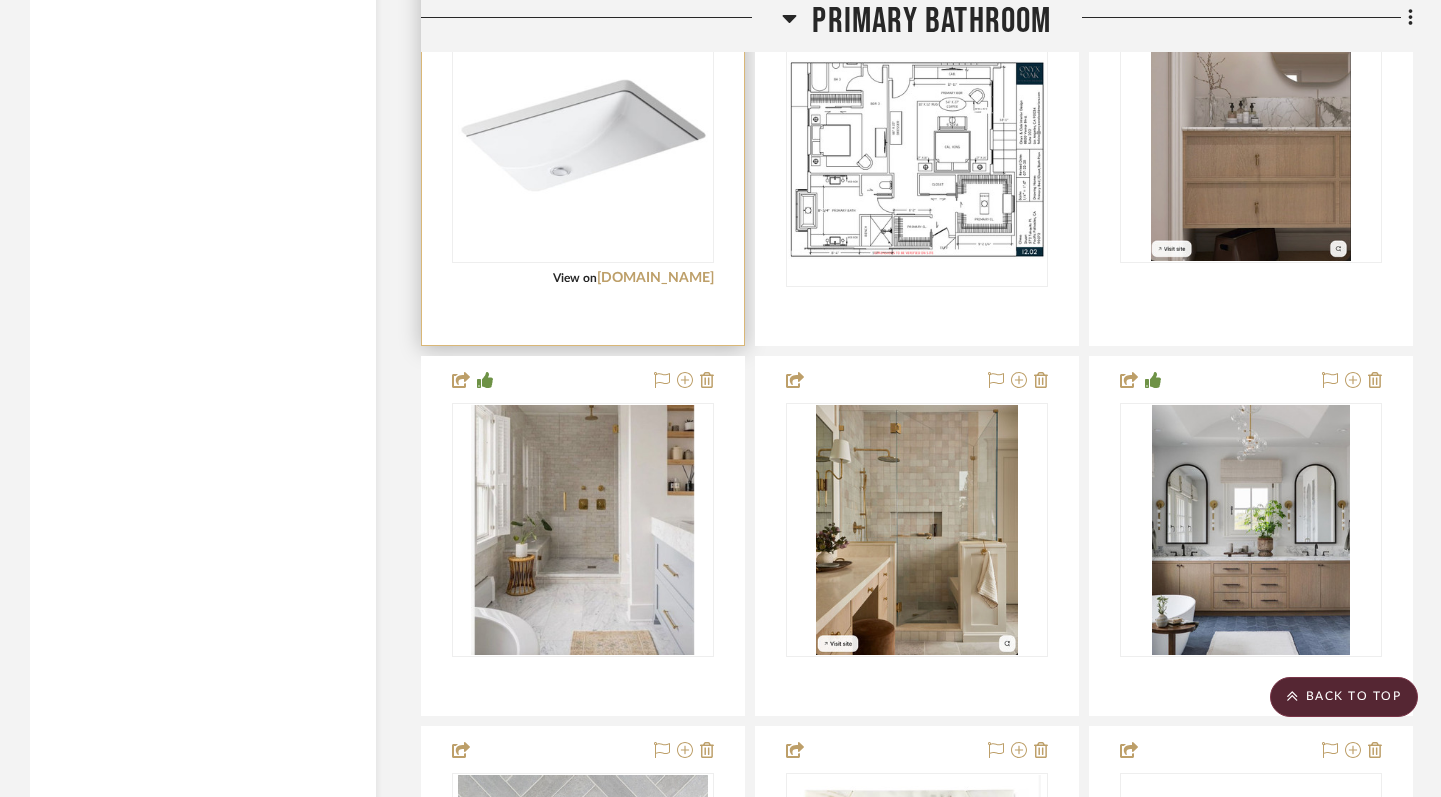 type 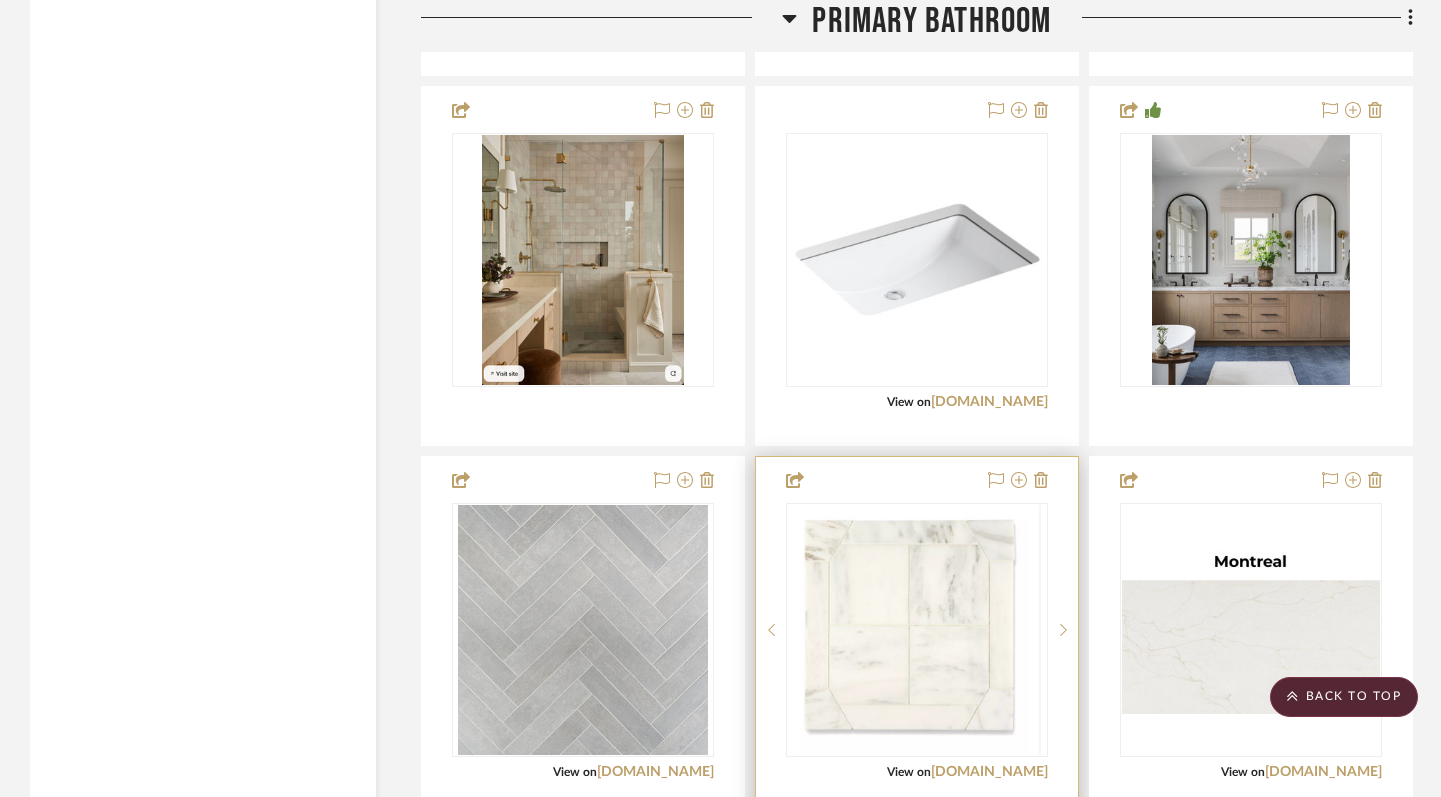 scroll, scrollTop: 28328, scrollLeft: 0, axis: vertical 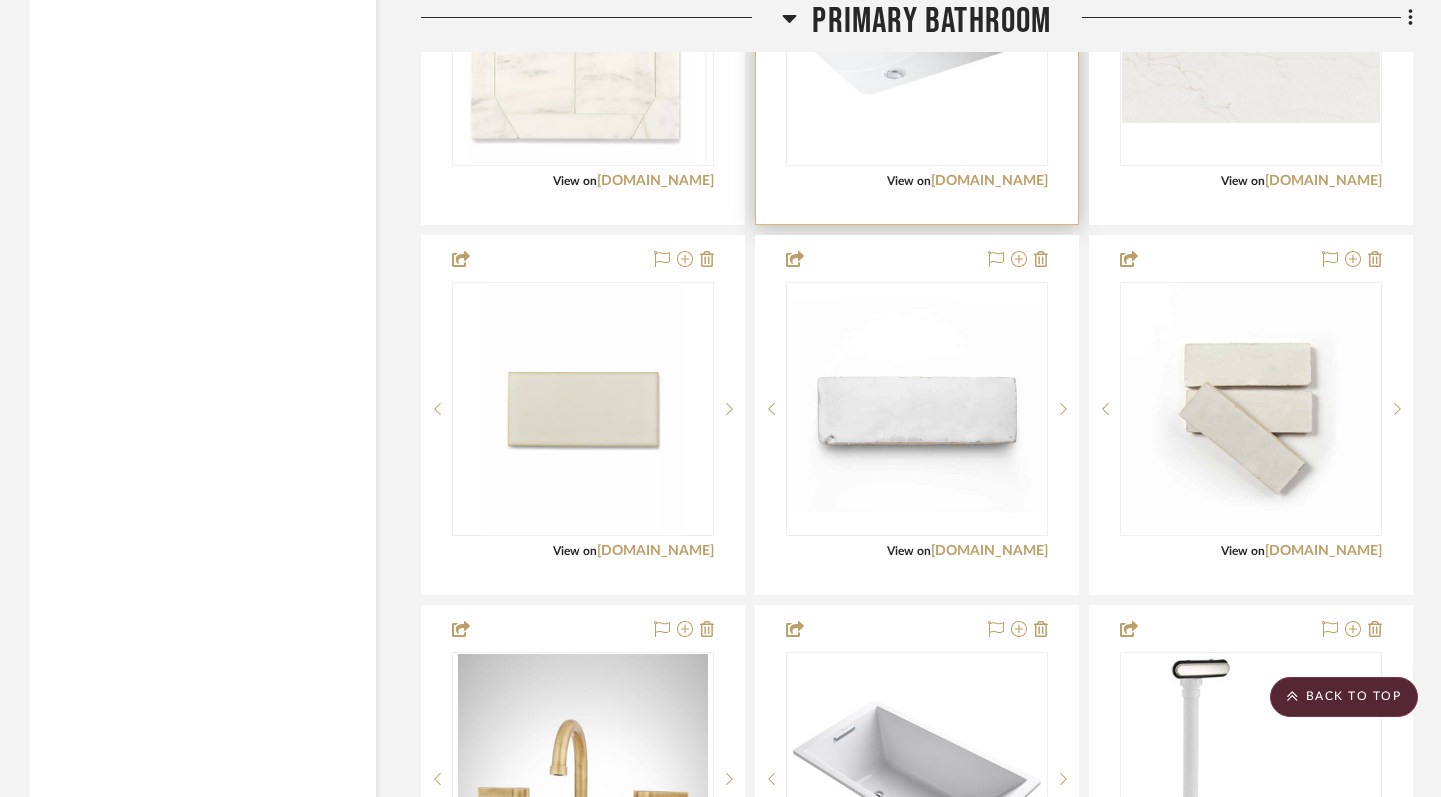drag, startPoint x: 997, startPoint y: 171, endPoint x: 1001, endPoint y: 181, distance: 10.770329 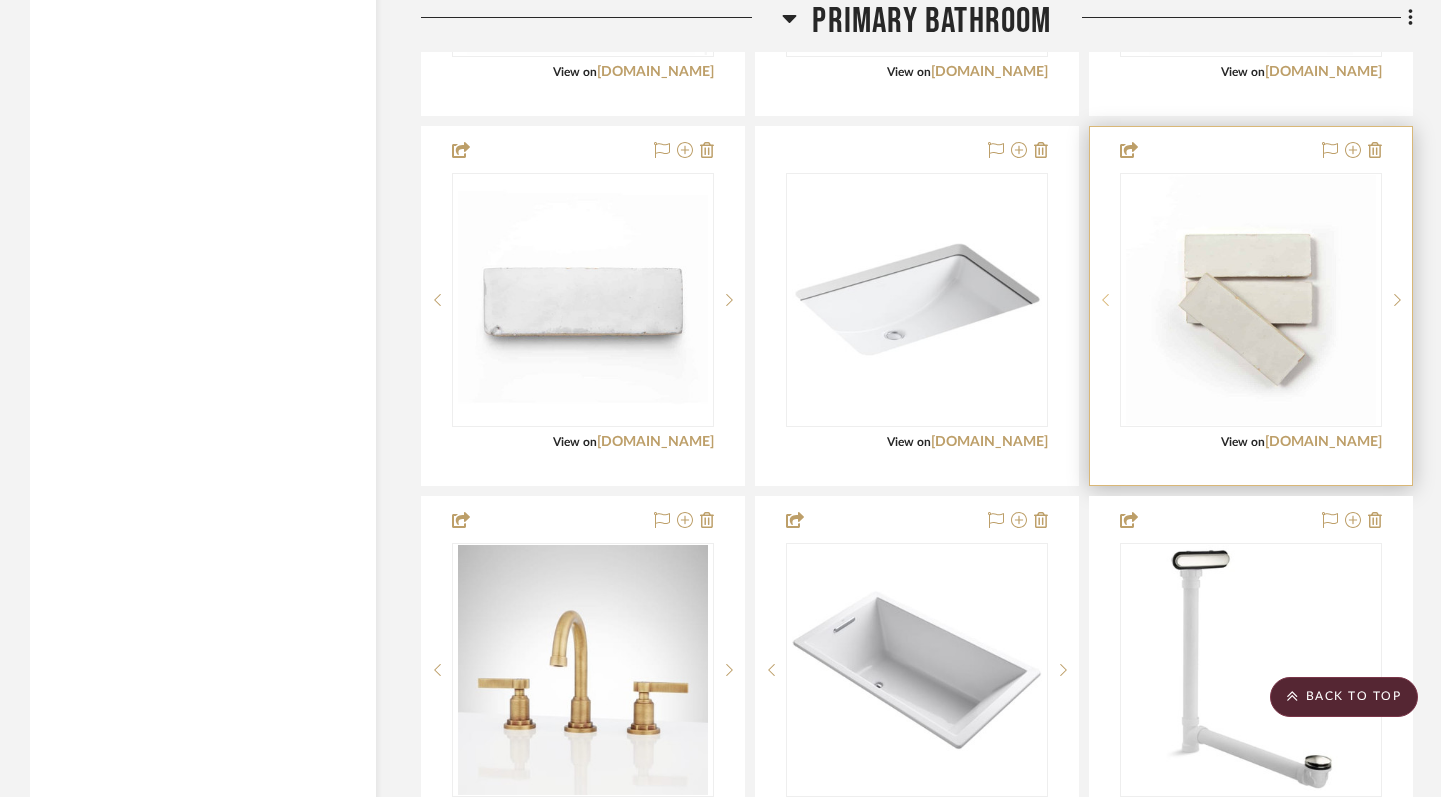 scroll, scrollTop: 29142, scrollLeft: 0, axis: vertical 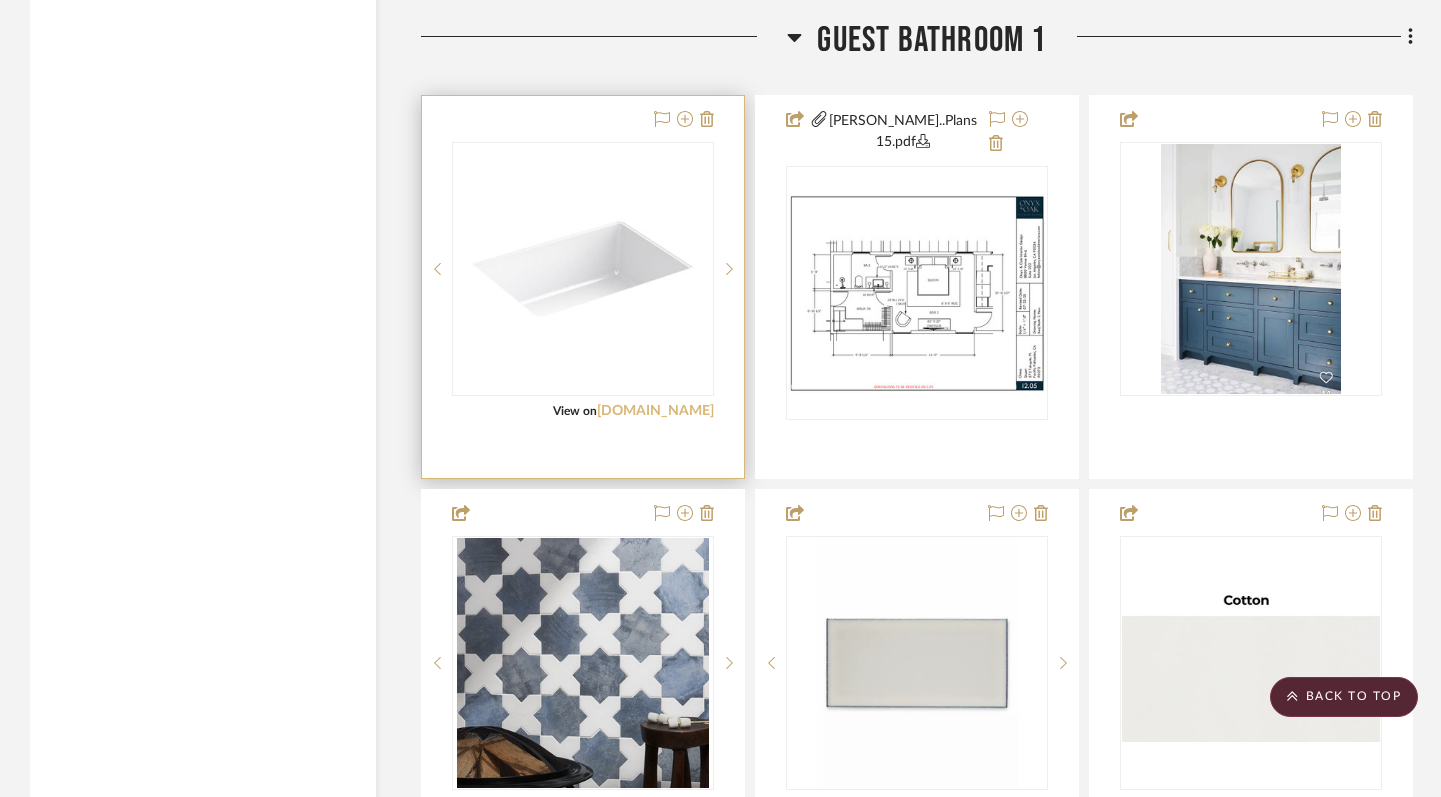 click on "[DOMAIN_NAME]" at bounding box center (655, 411) 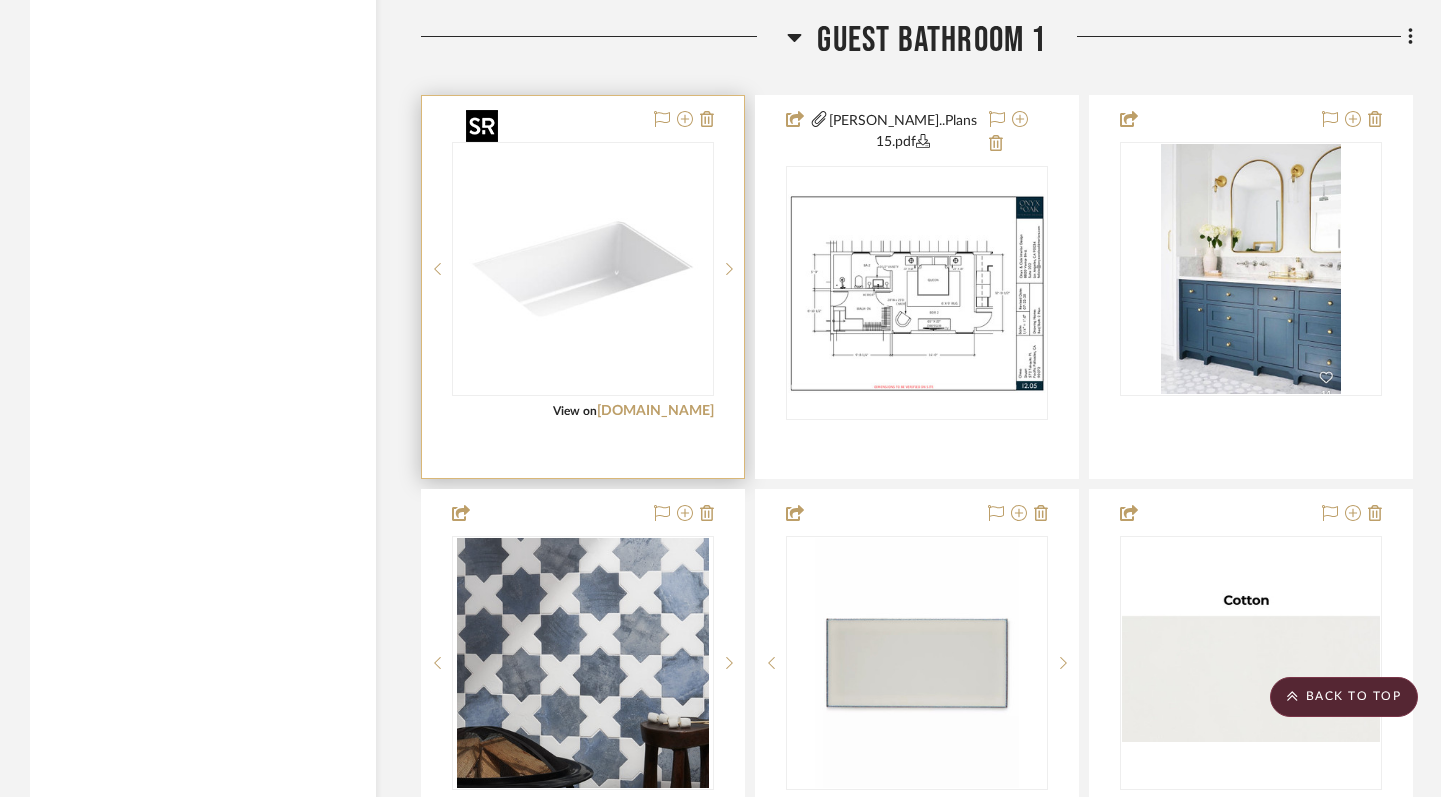 click at bounding box center [583, 269] 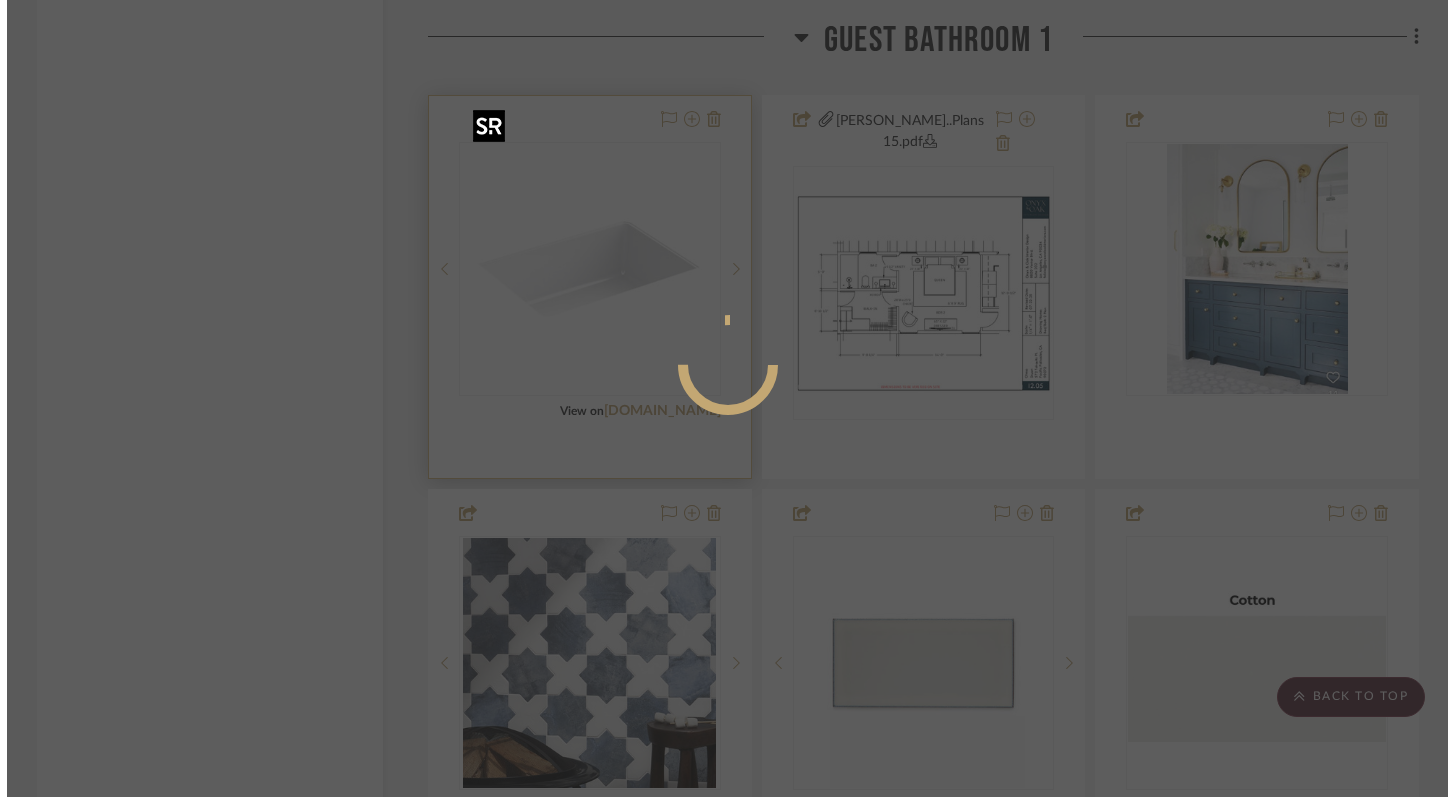scroll, scrollTop: 0, scrollLeft: 0, axis: both 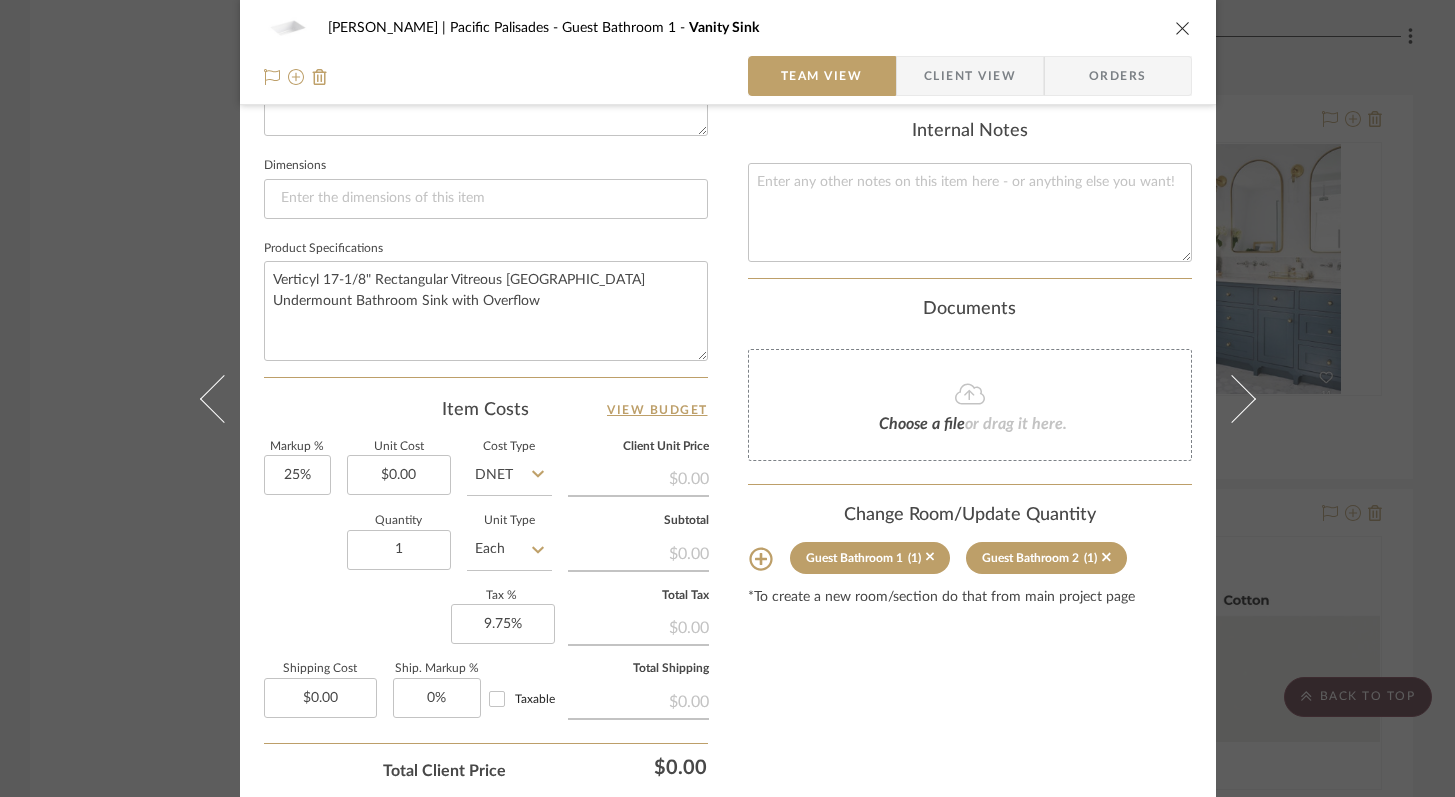 click 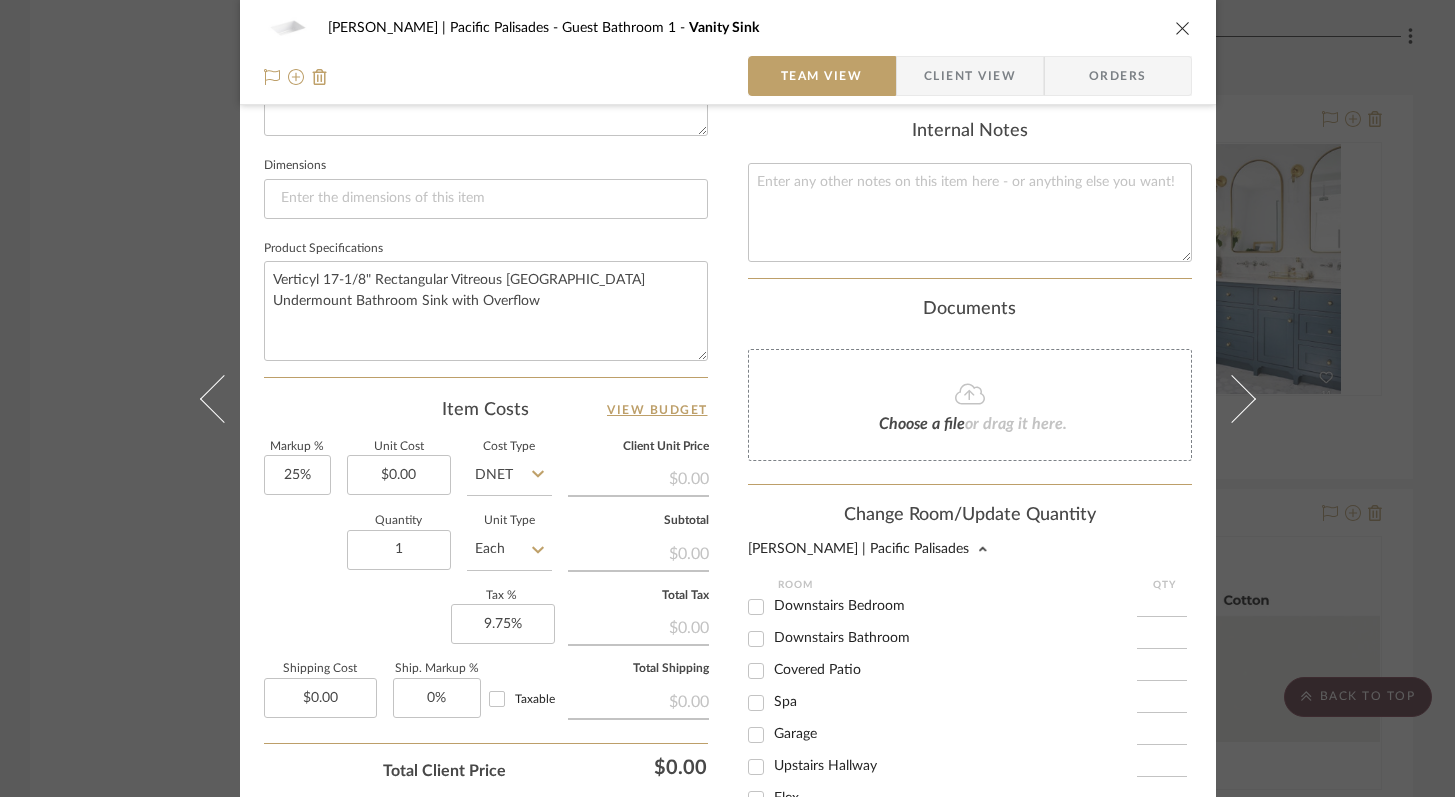 scroll, scrollTop: 380, scrollLeft: 0, axis: vertical 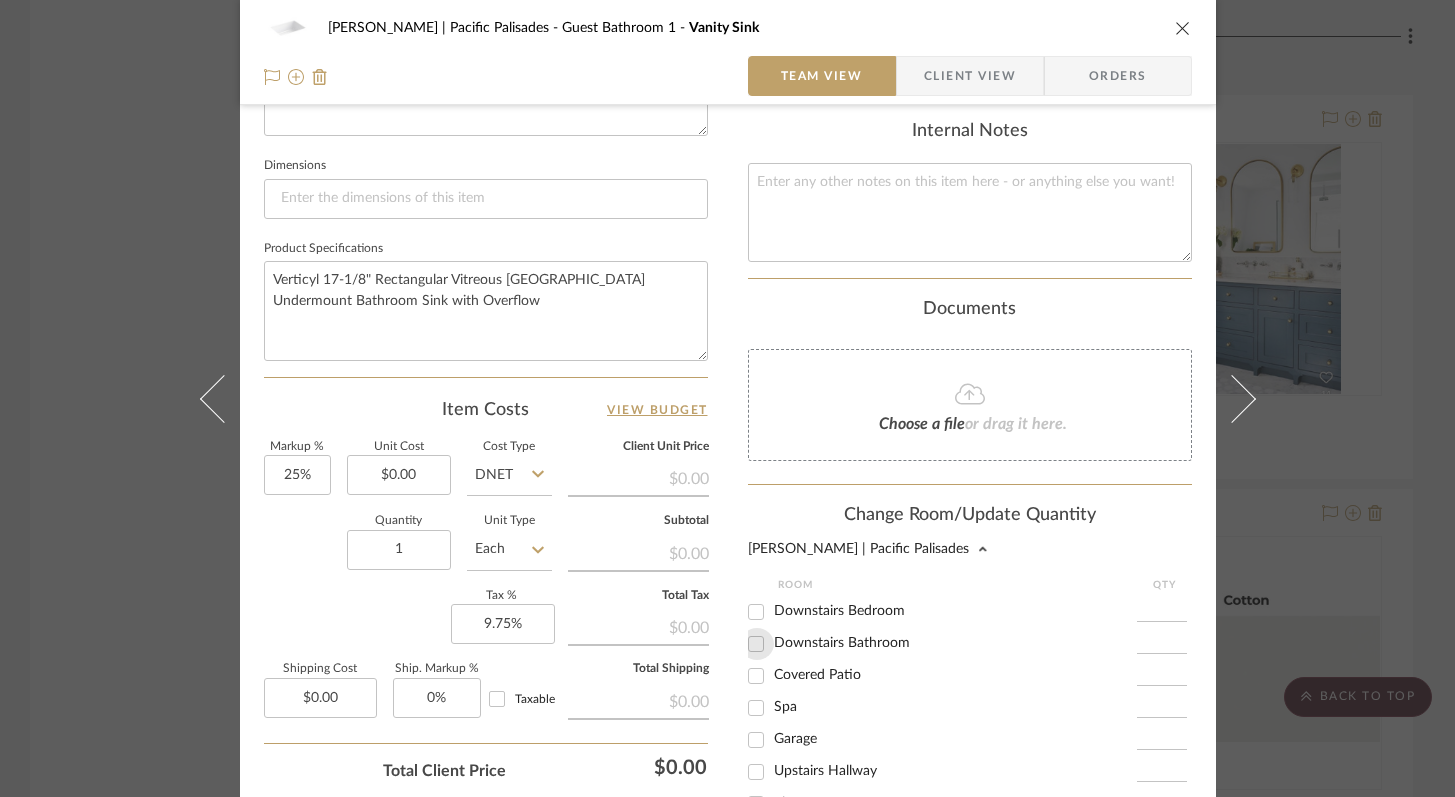 click on "Downstairs Bathroom" at bounding box center [756, 644] 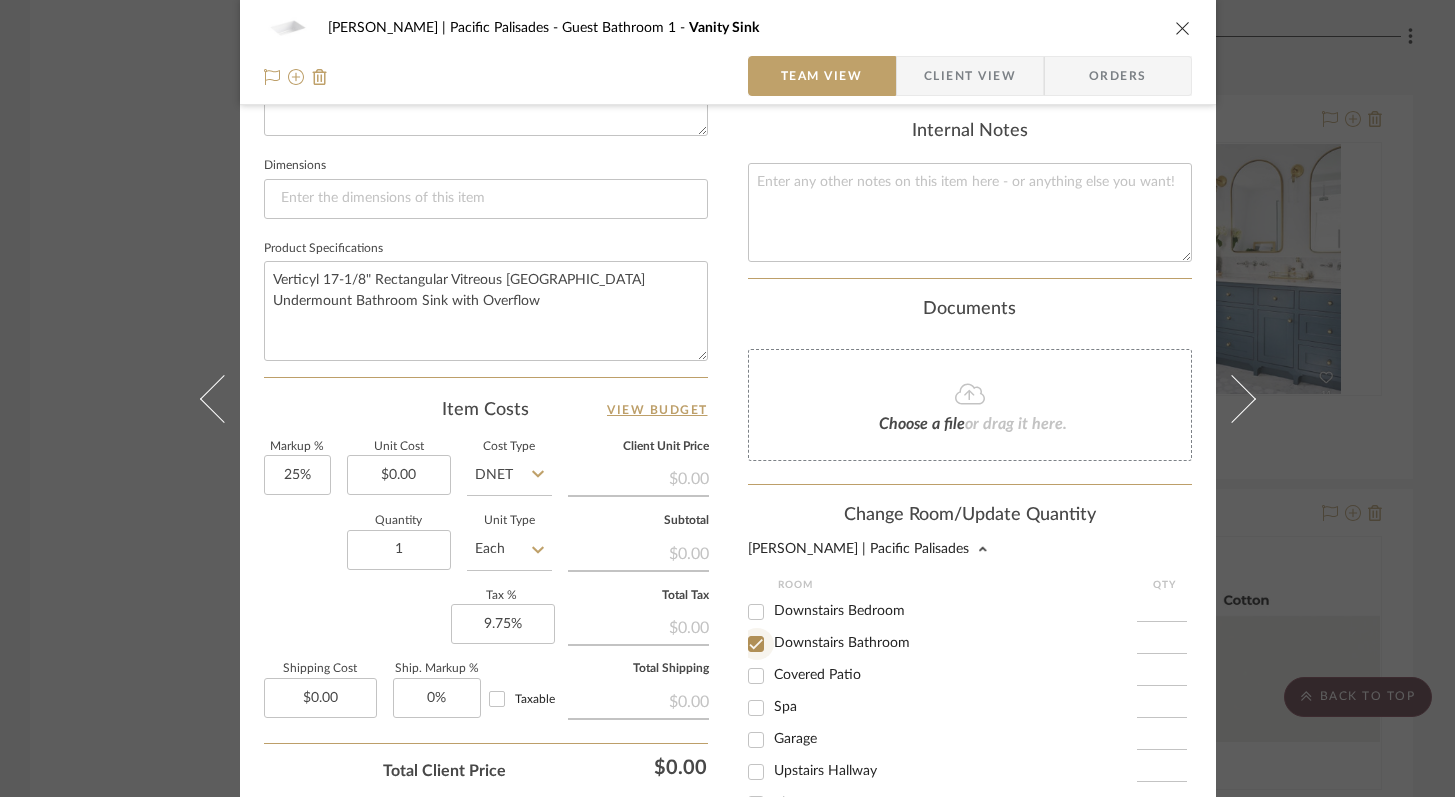 checkbox on "true" 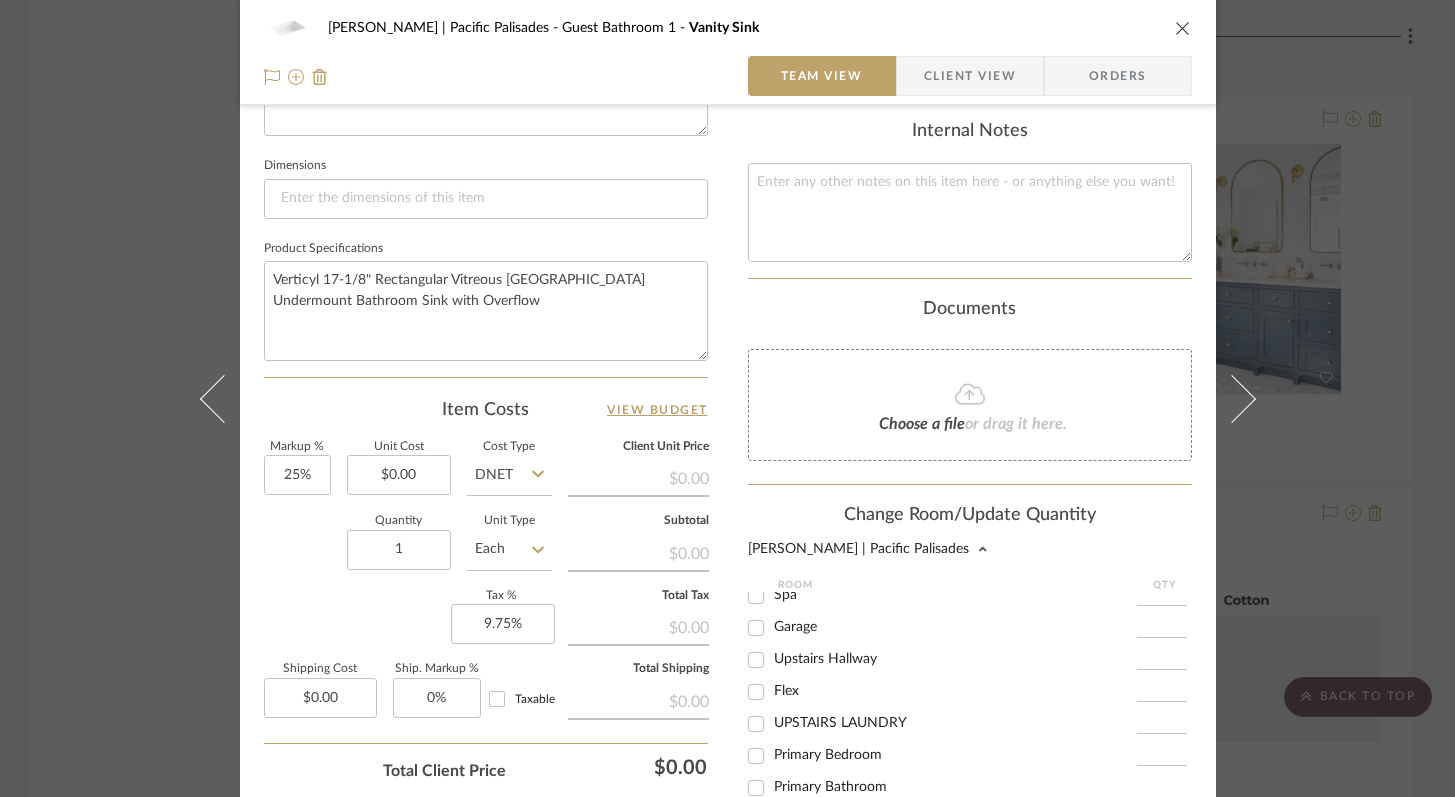 scroll, scrollTop: 615, scrollLeft: 0, axis: vertical 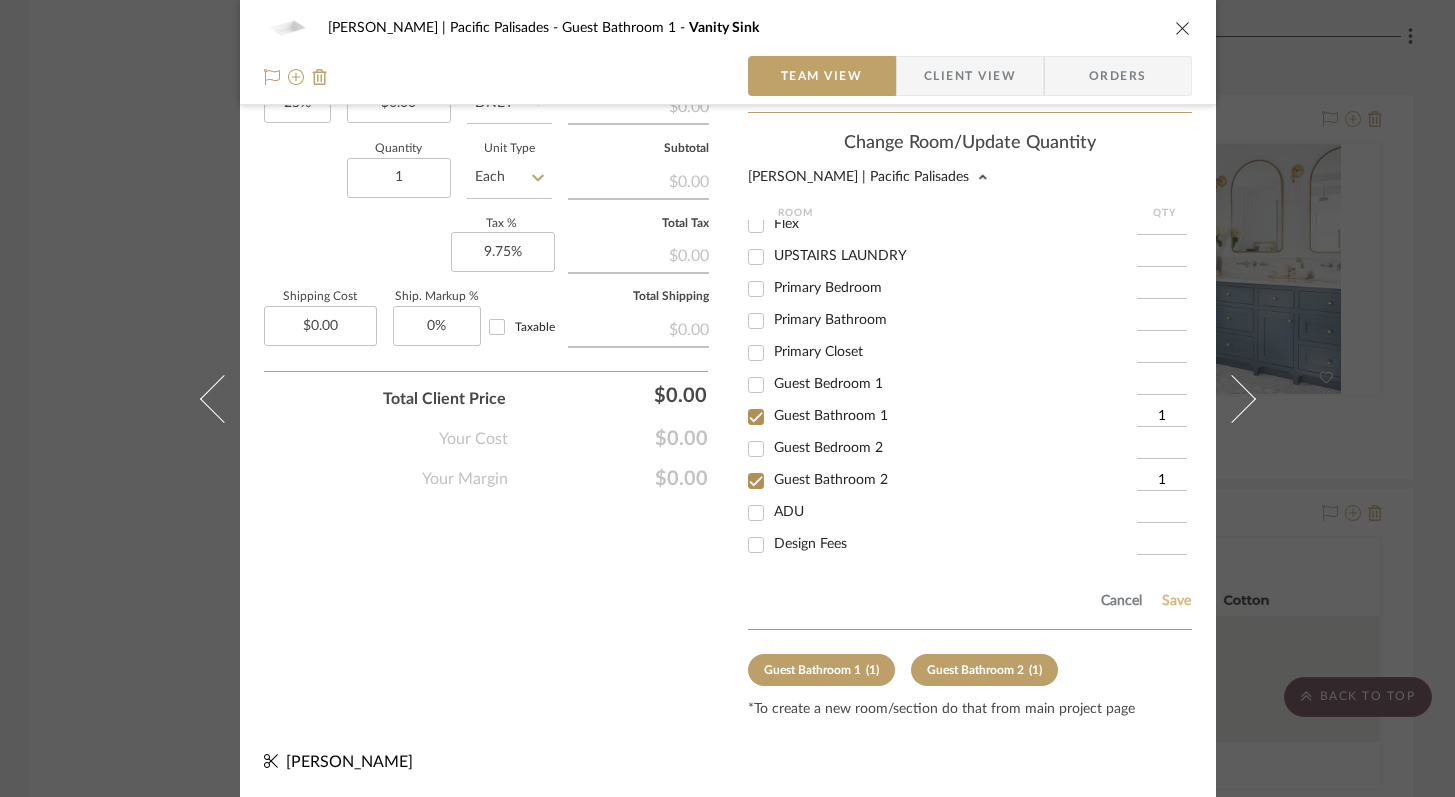 click on "Save" 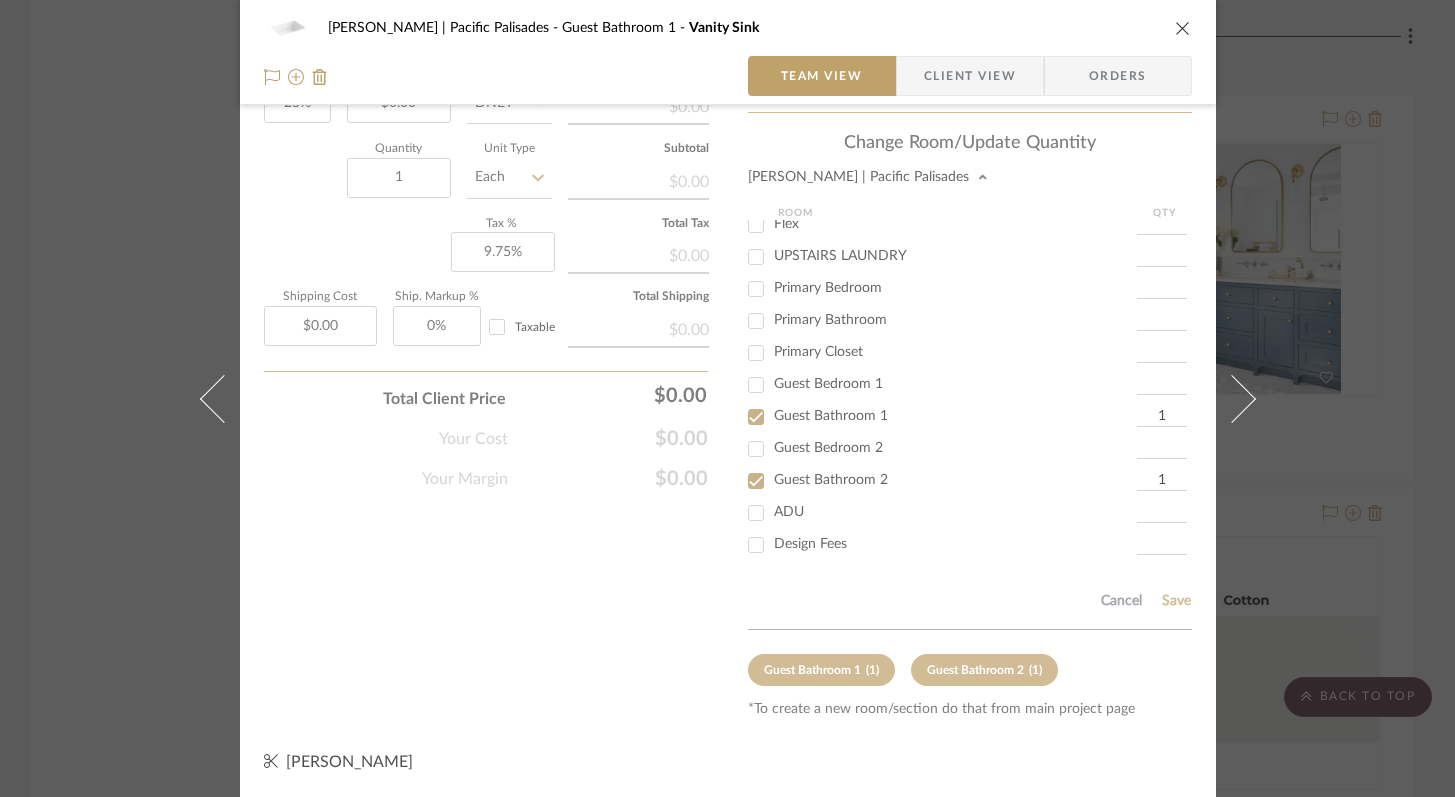 type 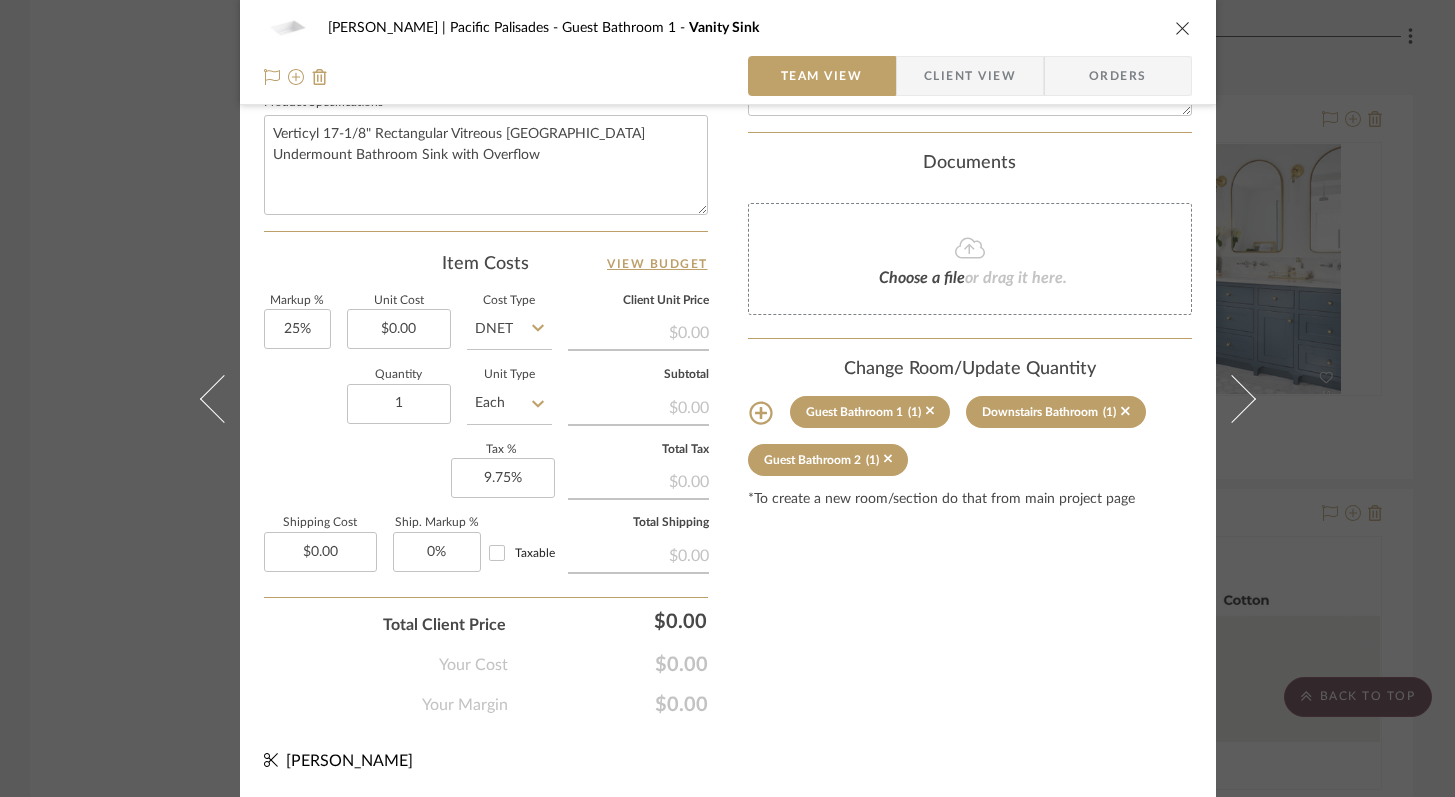 scroll, scrollTop: 963, scrollLeft: 0, axis: vertical 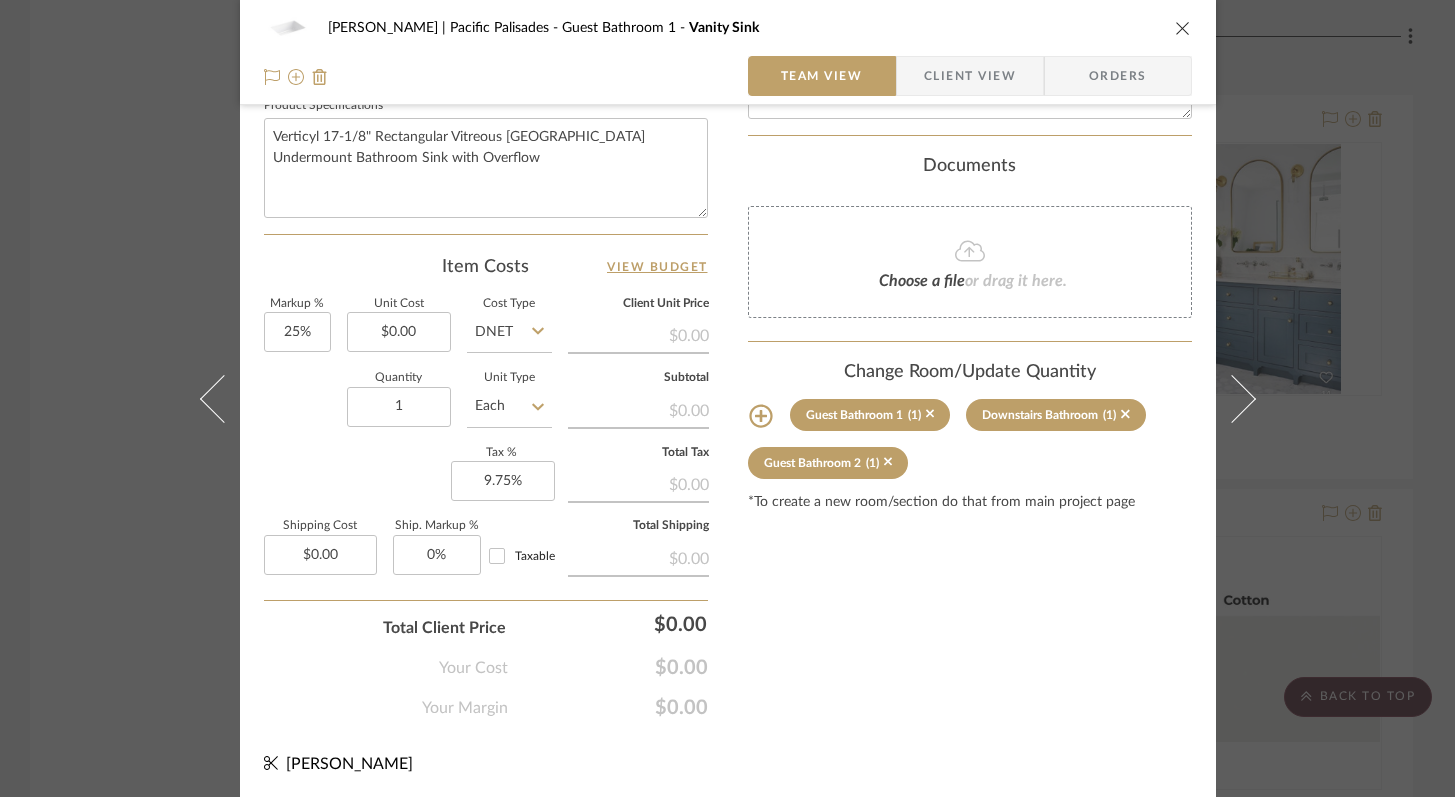 click at bounding box center [1183, 28] 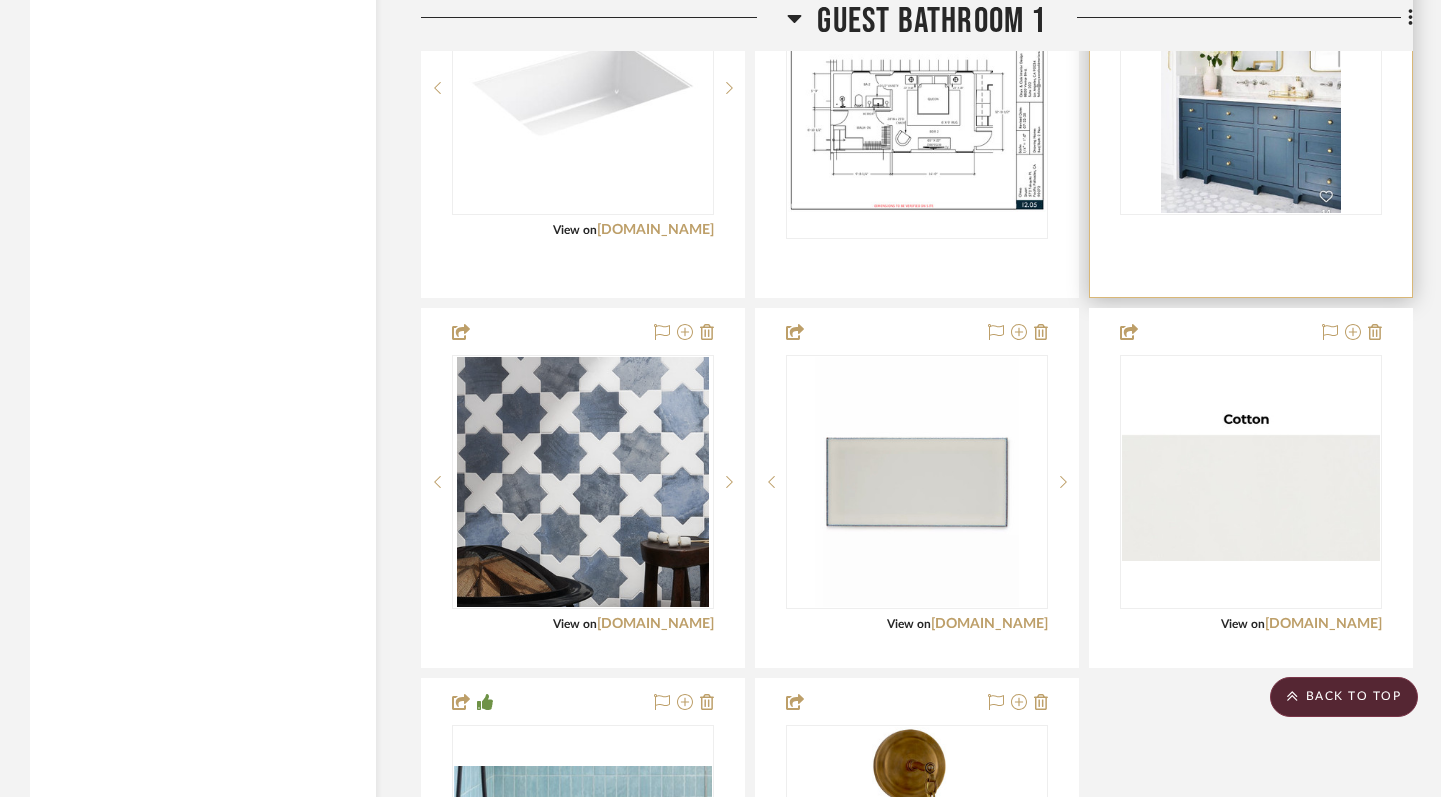 scroll, scrollTop: 32706, scrollLeft: 0, axis: vertical 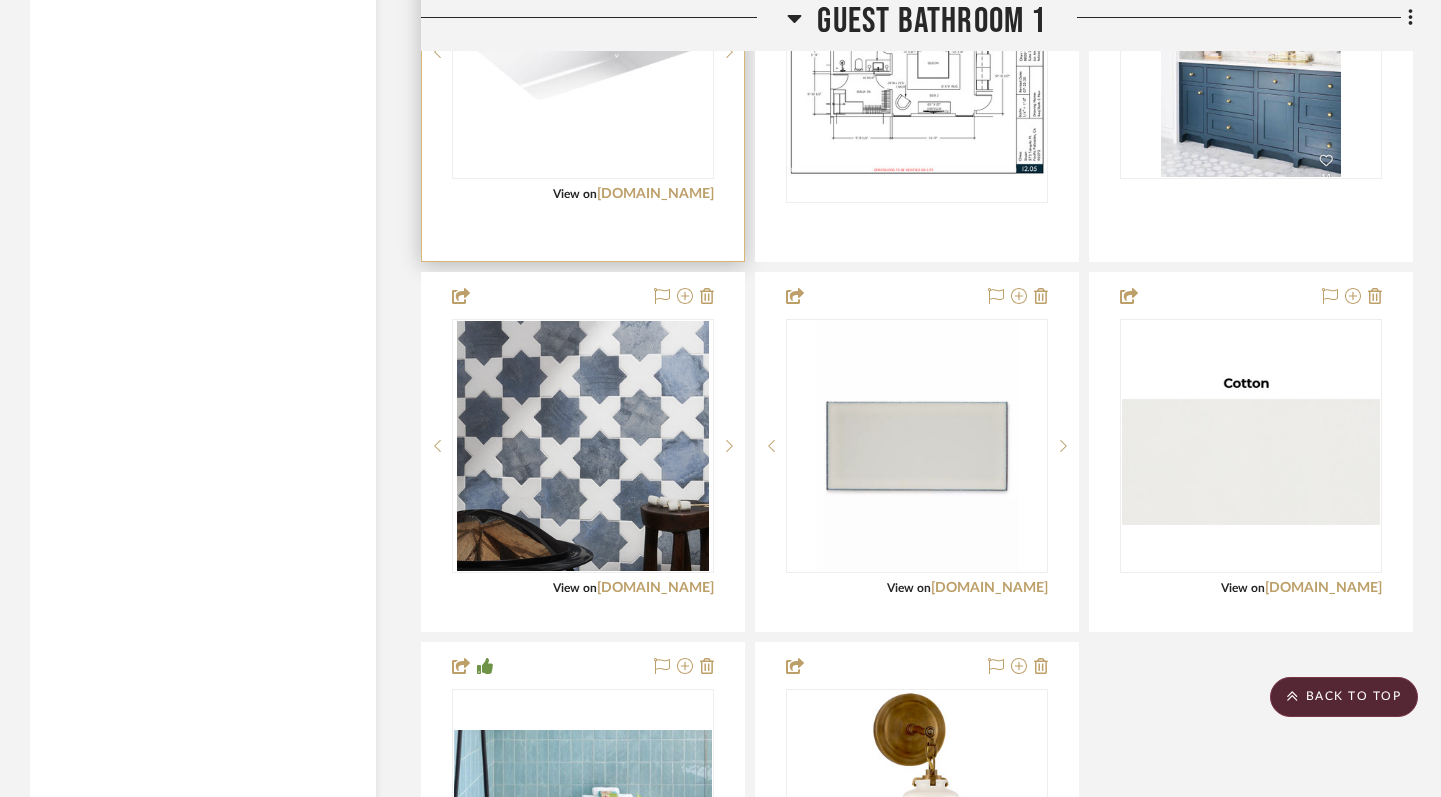 type 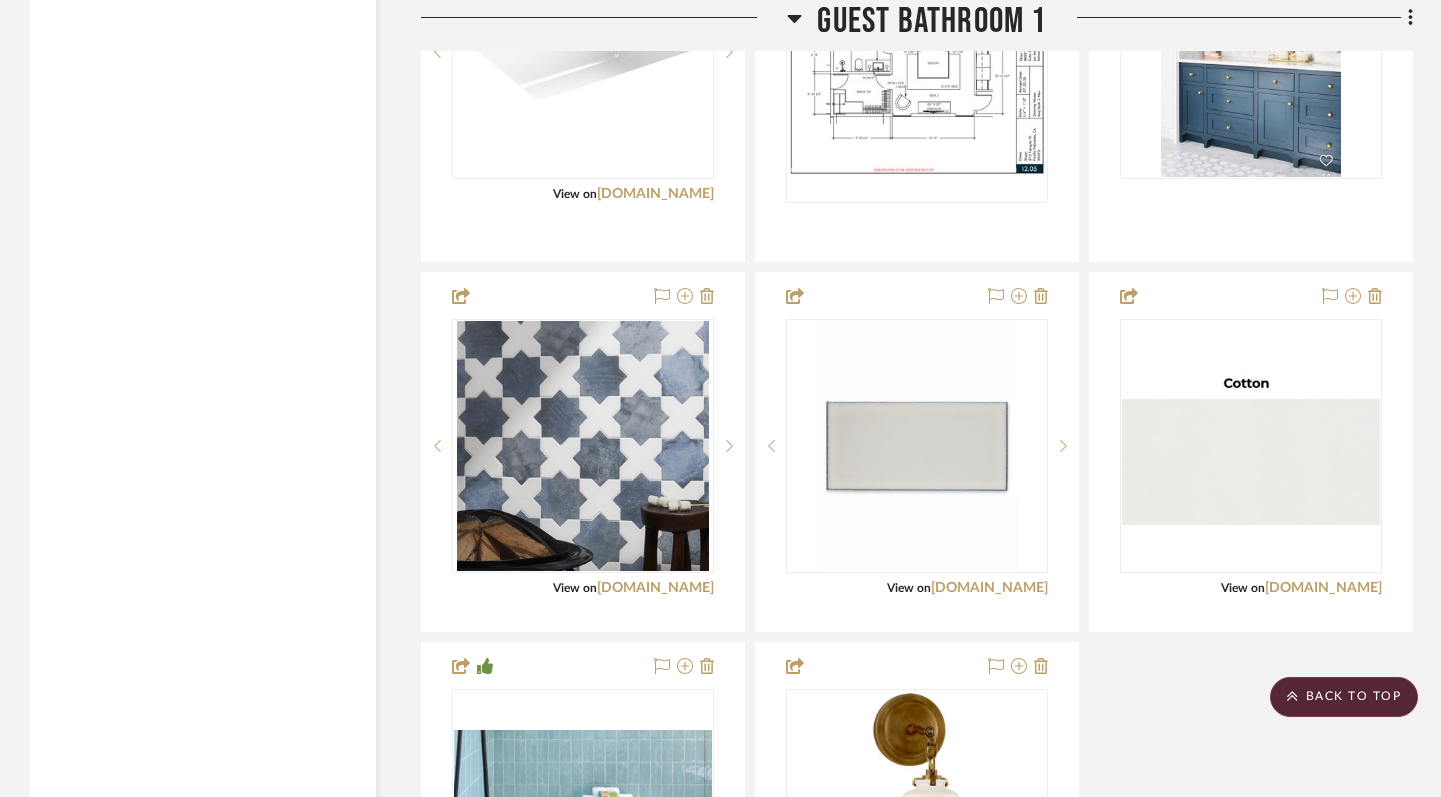 drag, startPoint x: 678, startPoint y: 188, endPoint x: 904, endPoint y: 332, distance: 267.9776 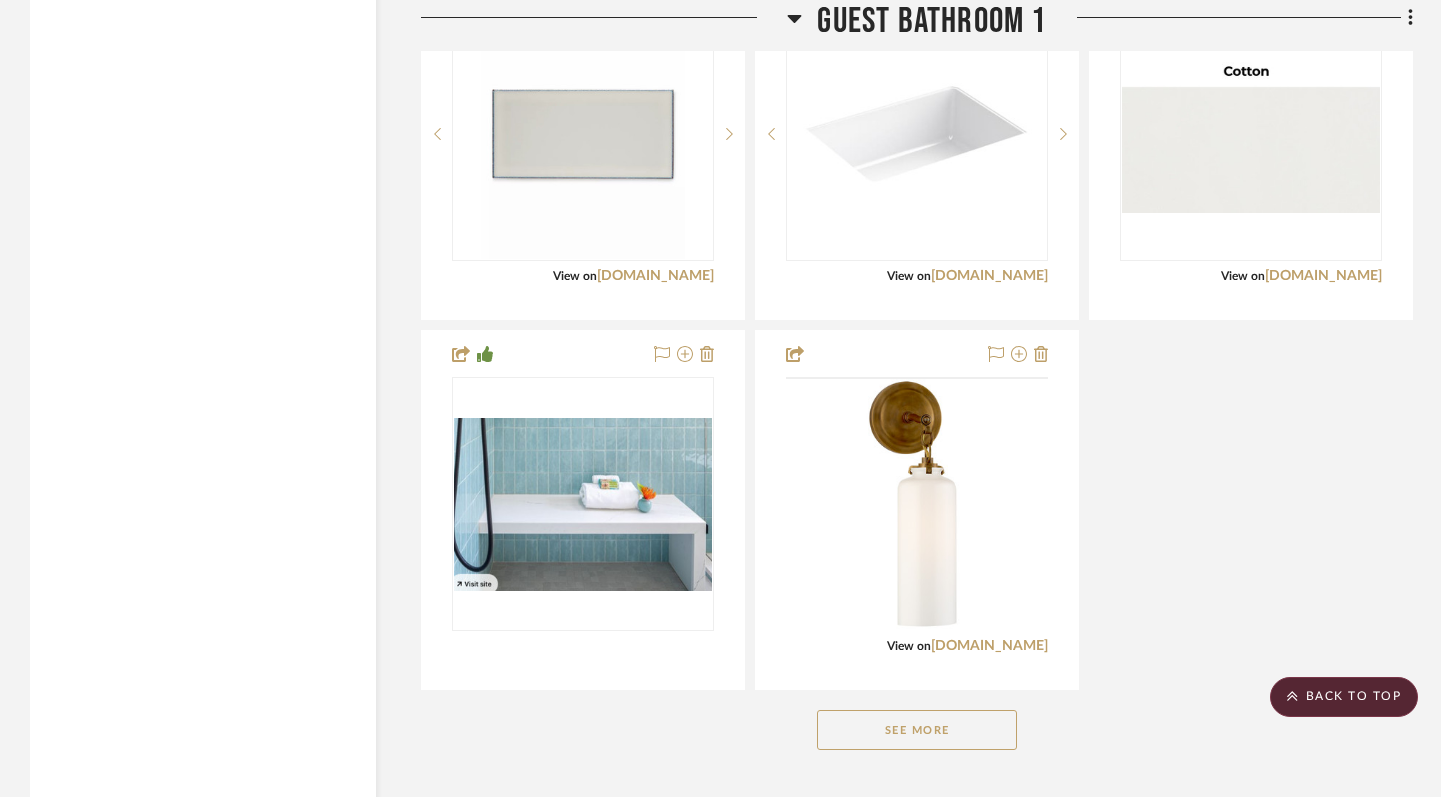 scroll, scrollTop: 33051, scrollLeft: 0, axis: vertical 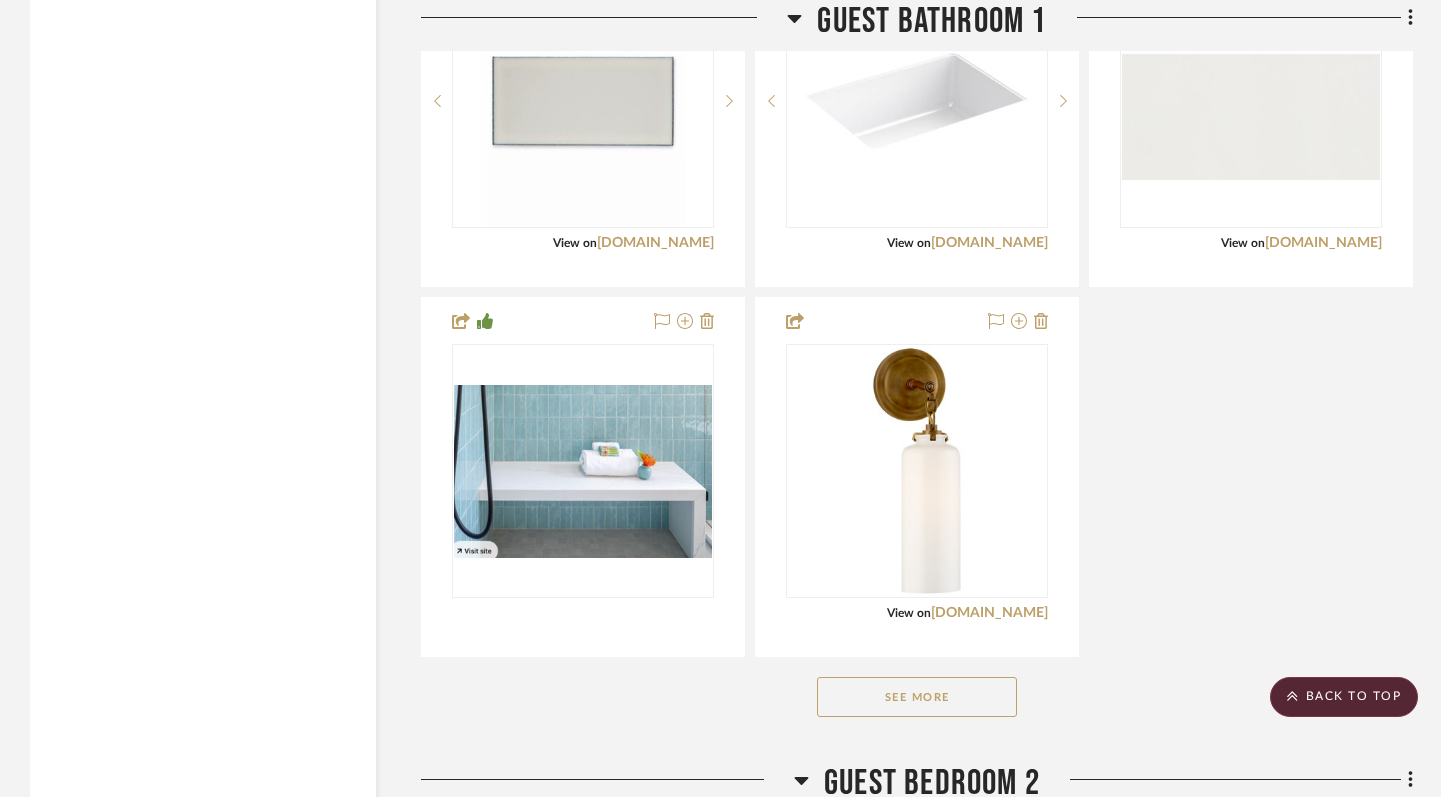 click on "See More" 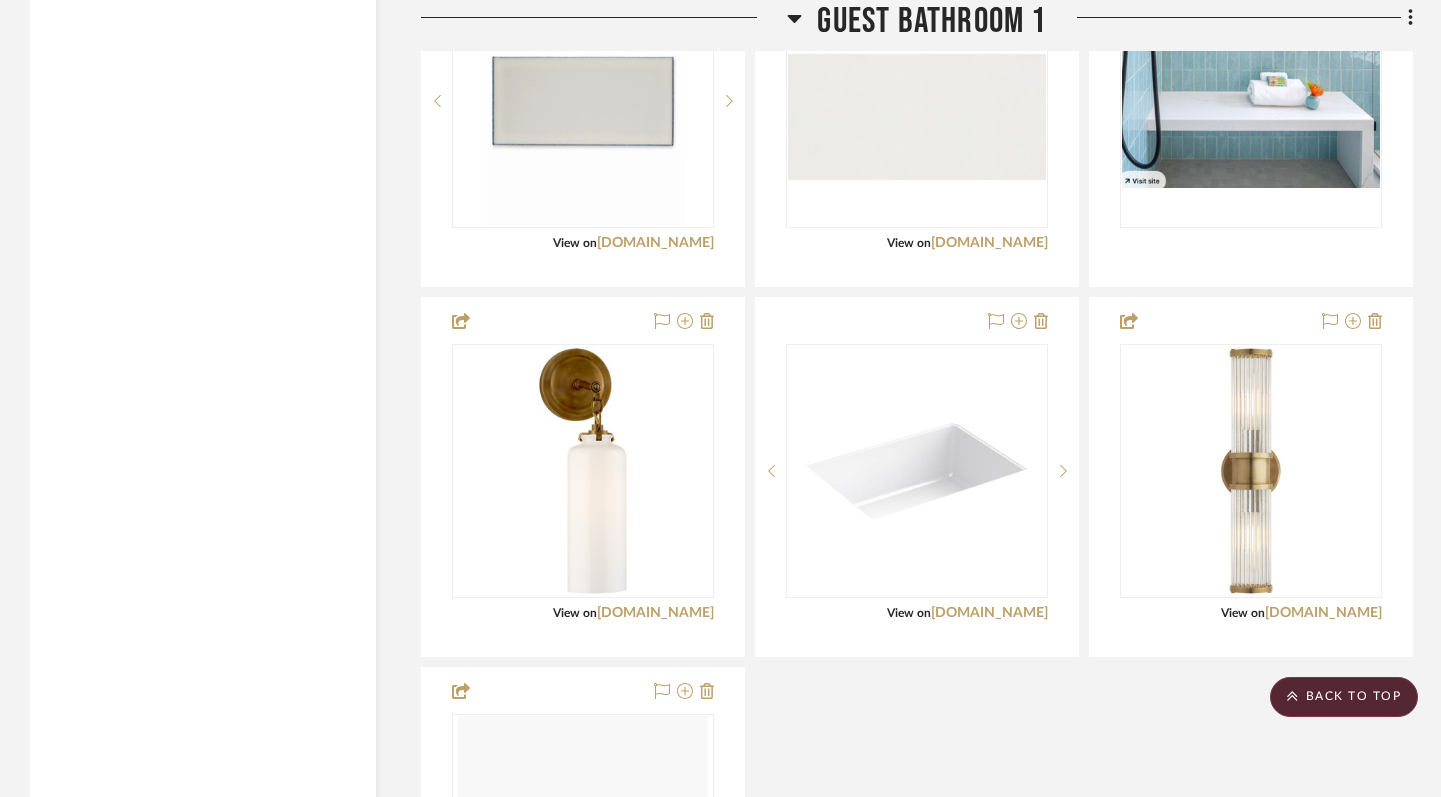 scroll, scrollTop: 33423, scrollLeft: 0, axis: vertical 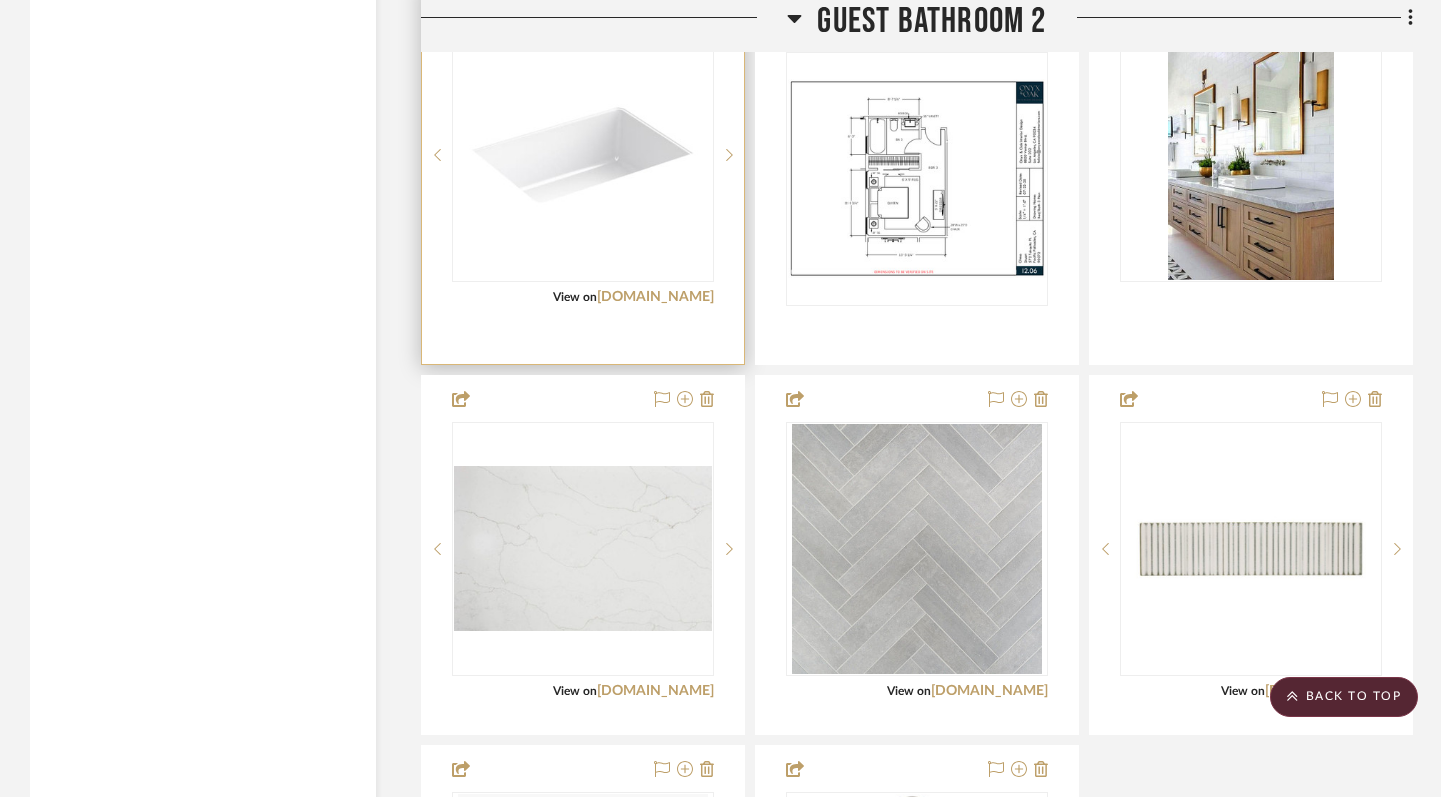 type 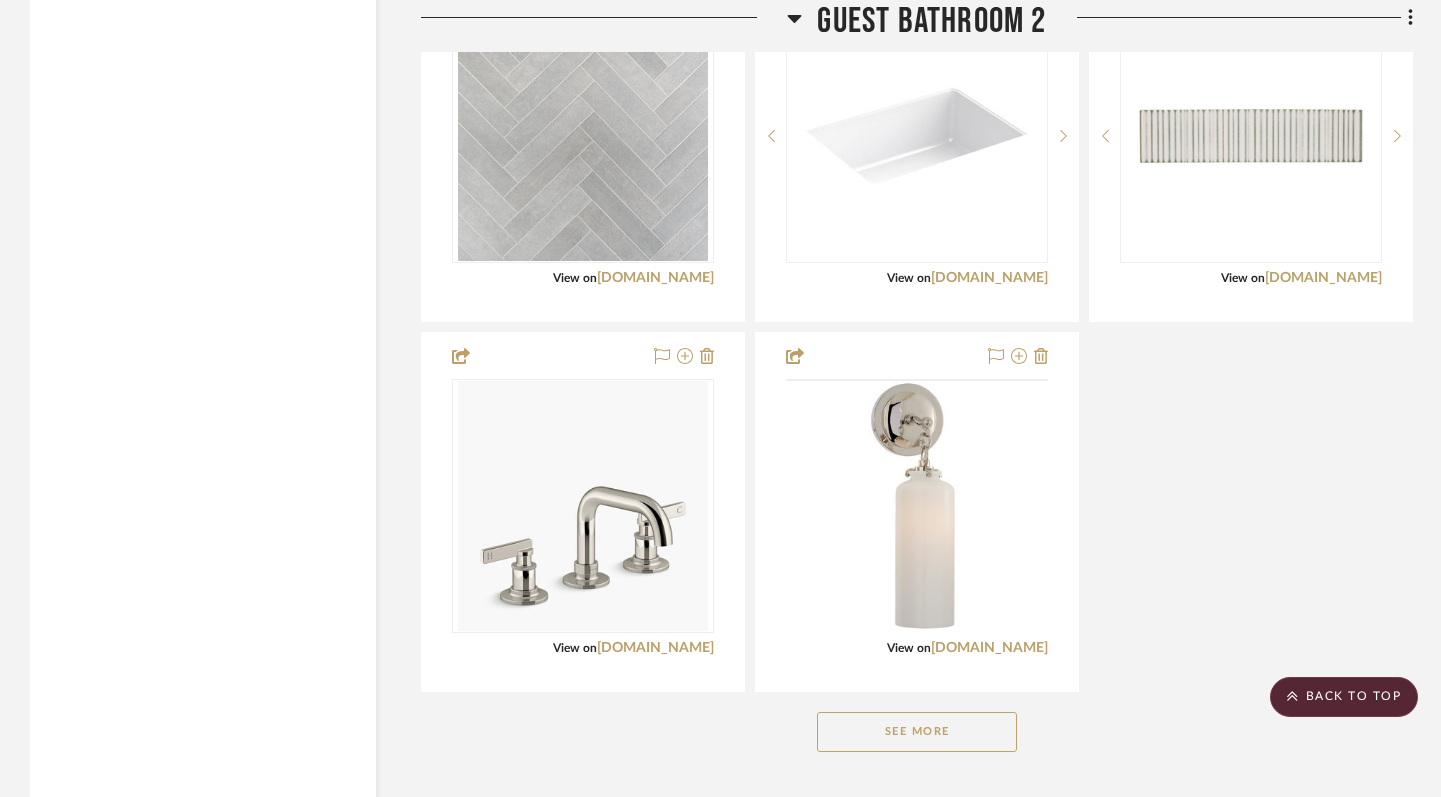 scroll, scrollTop: 36094, scrollLeft: 0, axis: vertical 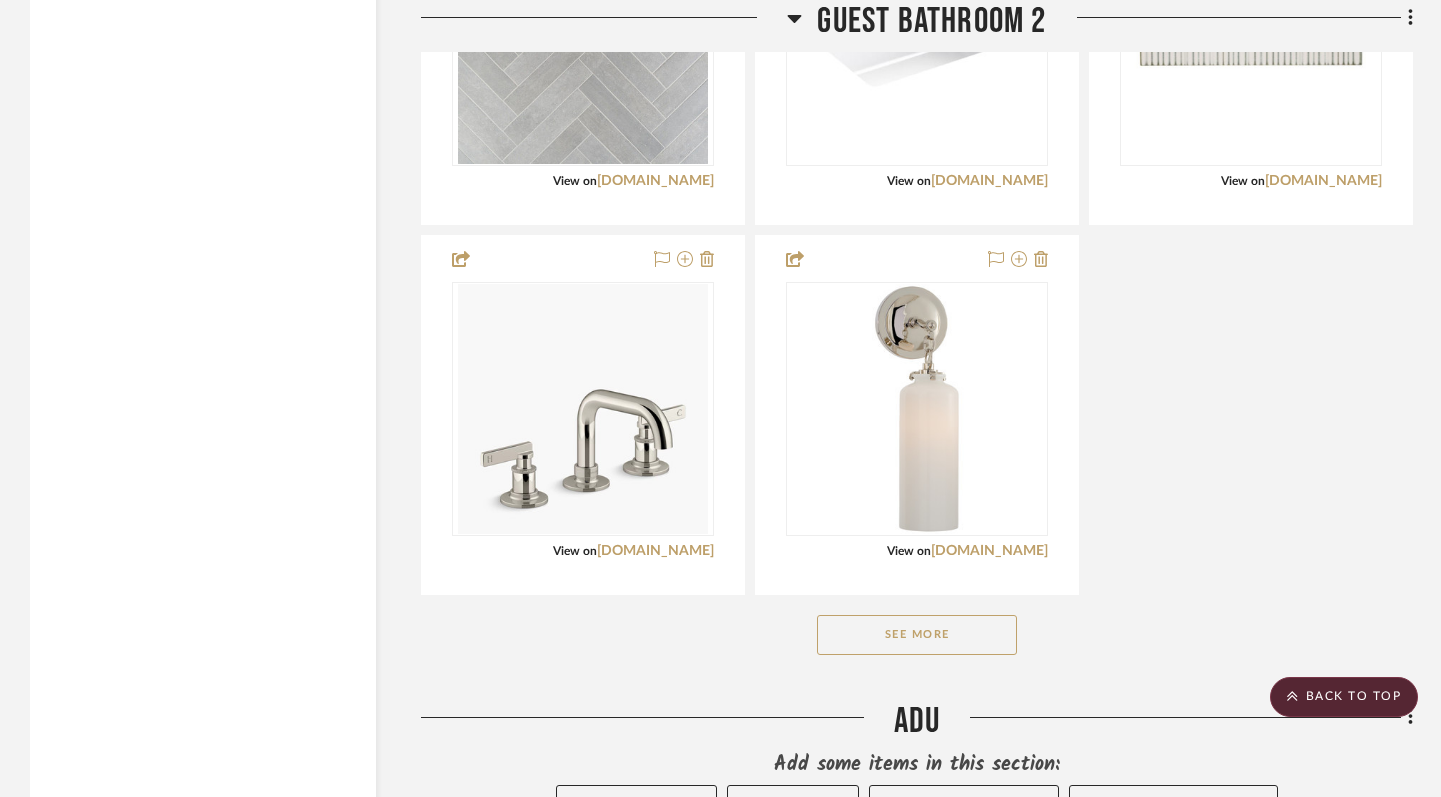 click on "See More" 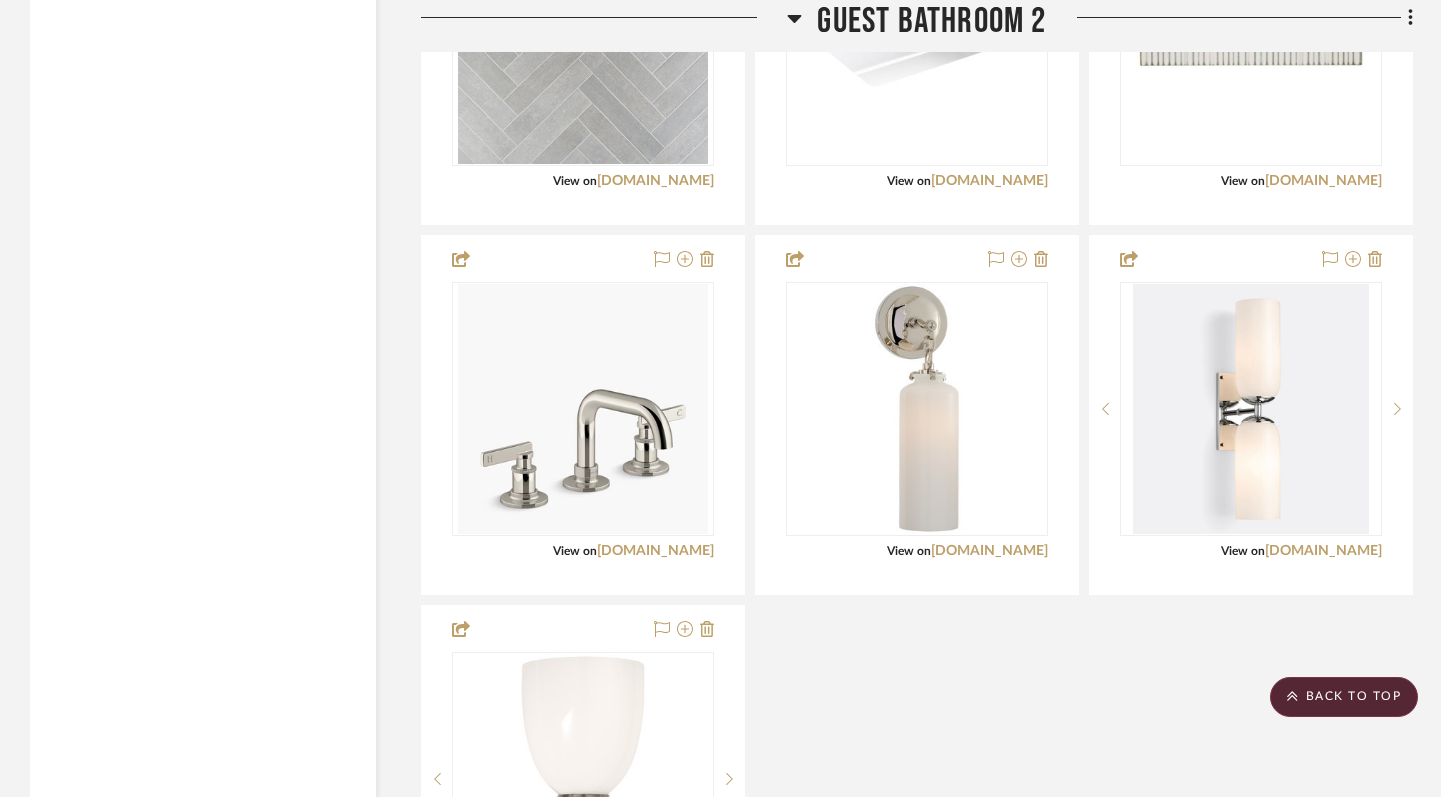 drag, startPoint x: 863, startPoint y: 135, endPoint x: 907, endPoint y: 508, distance: 375.5862 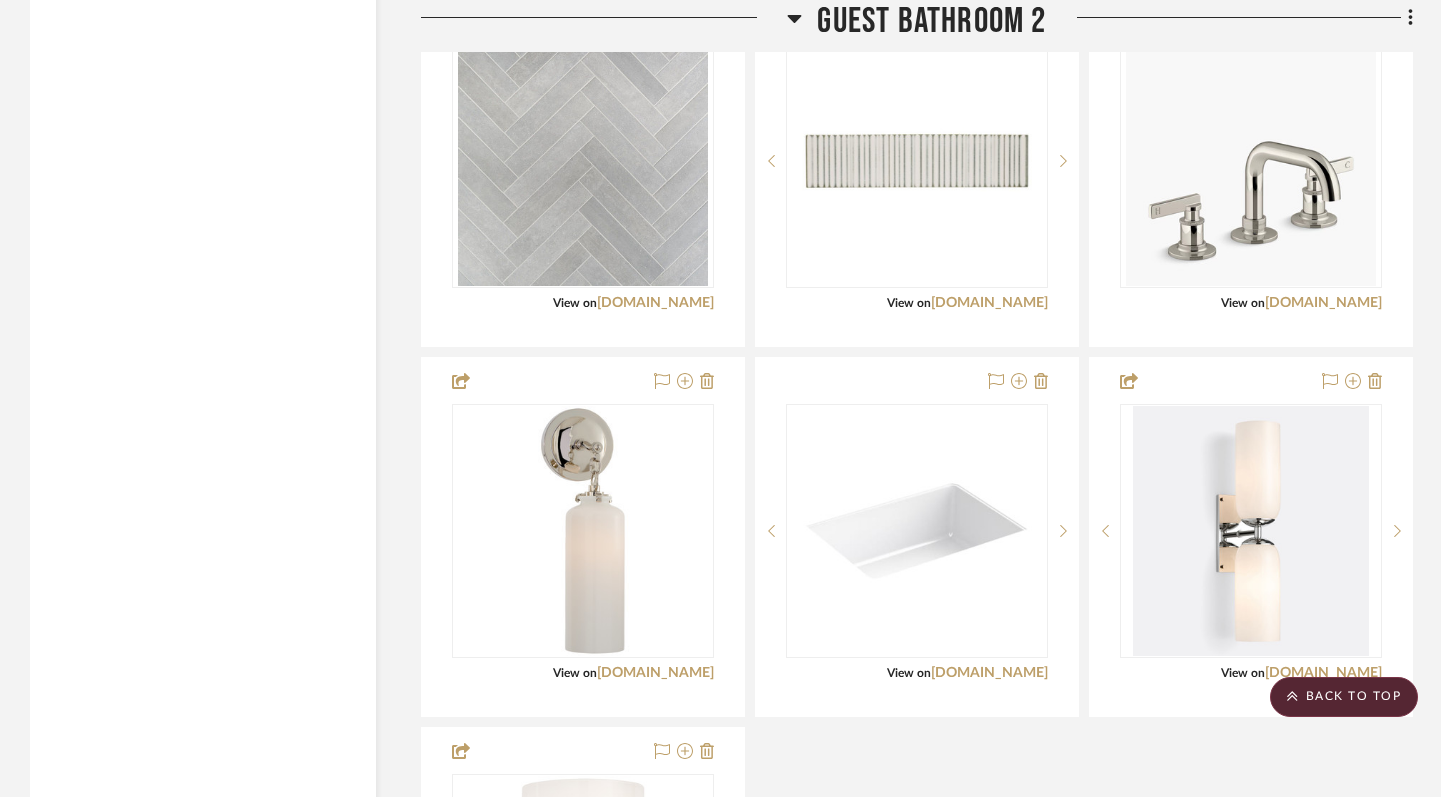 scroll, scrollTop: 35973, scrollLeft: 0, axis: vertical 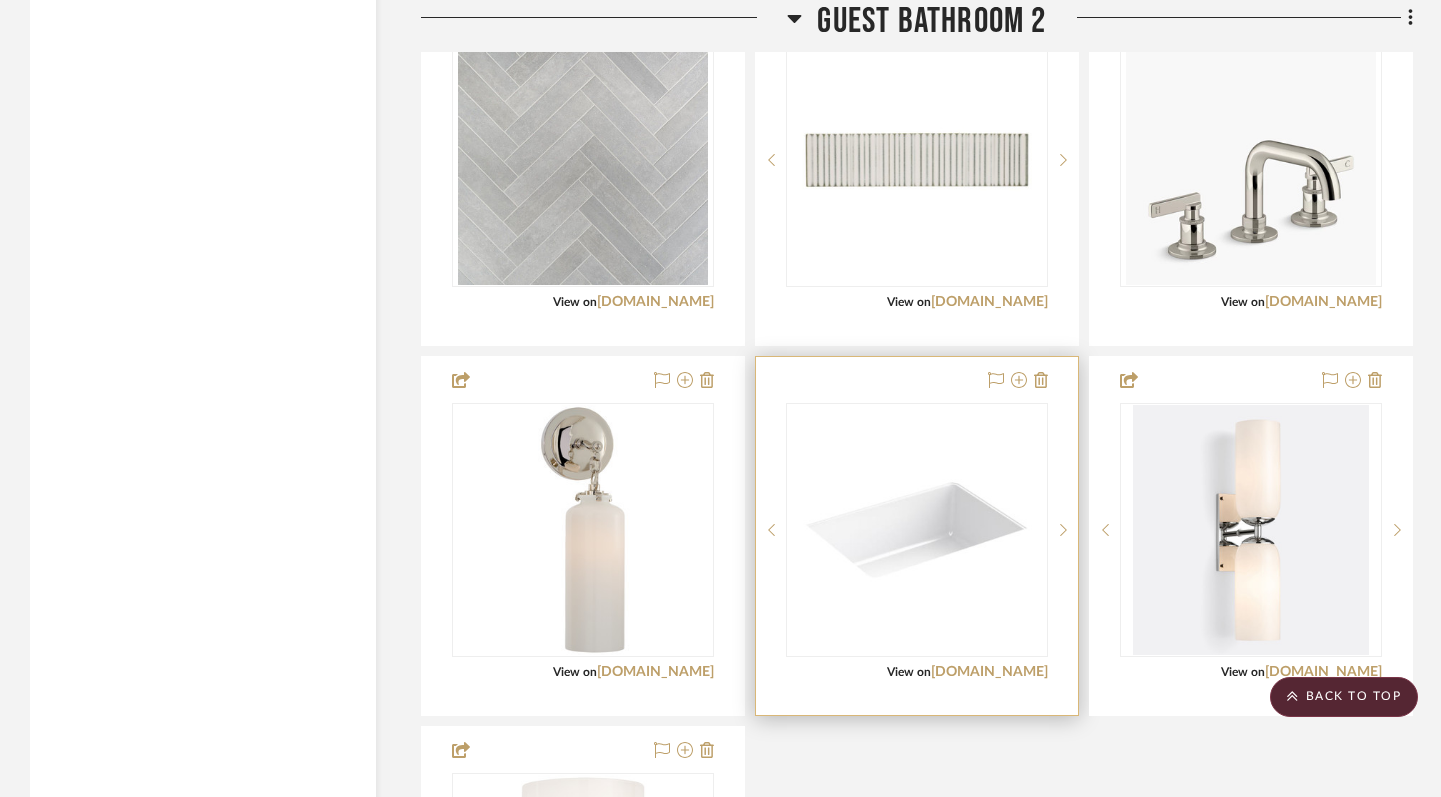 drag, startPoint x: 902, startPoint y: 313, endPoint x: 928, endPoint y: 308, distance: 26.476404 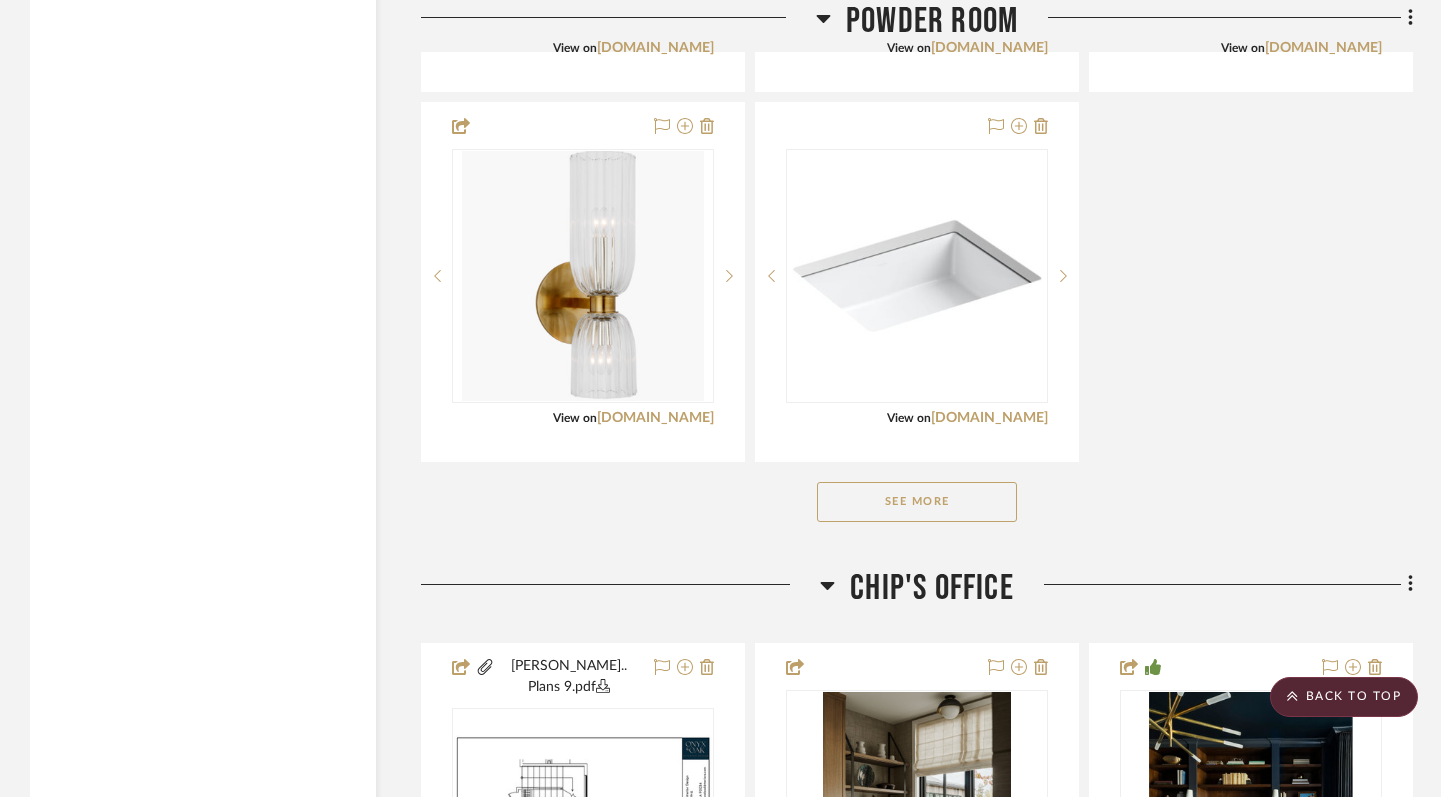 scroll, scrollTop: 16117, scrollLeft: 0, axis: vertical 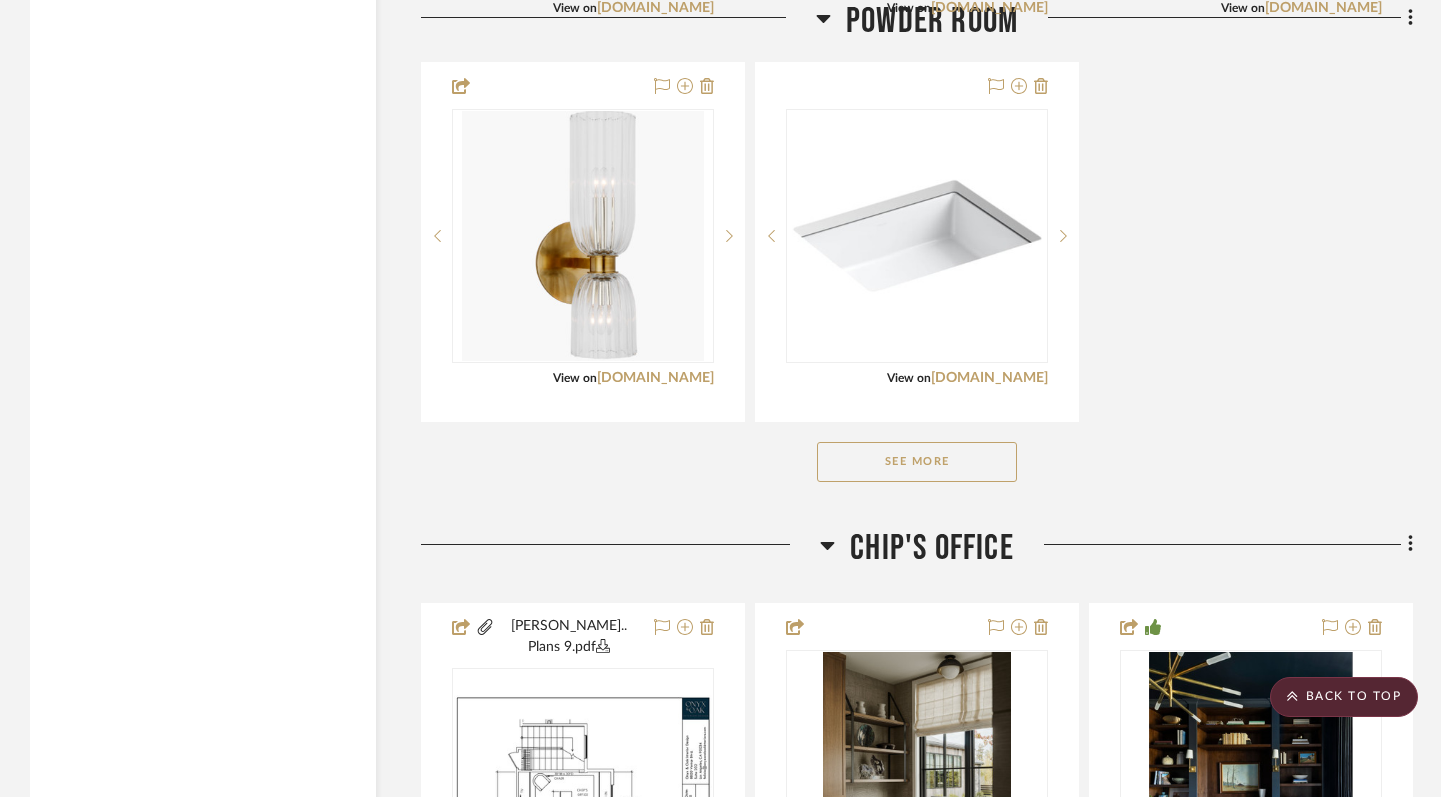 click on "See More" 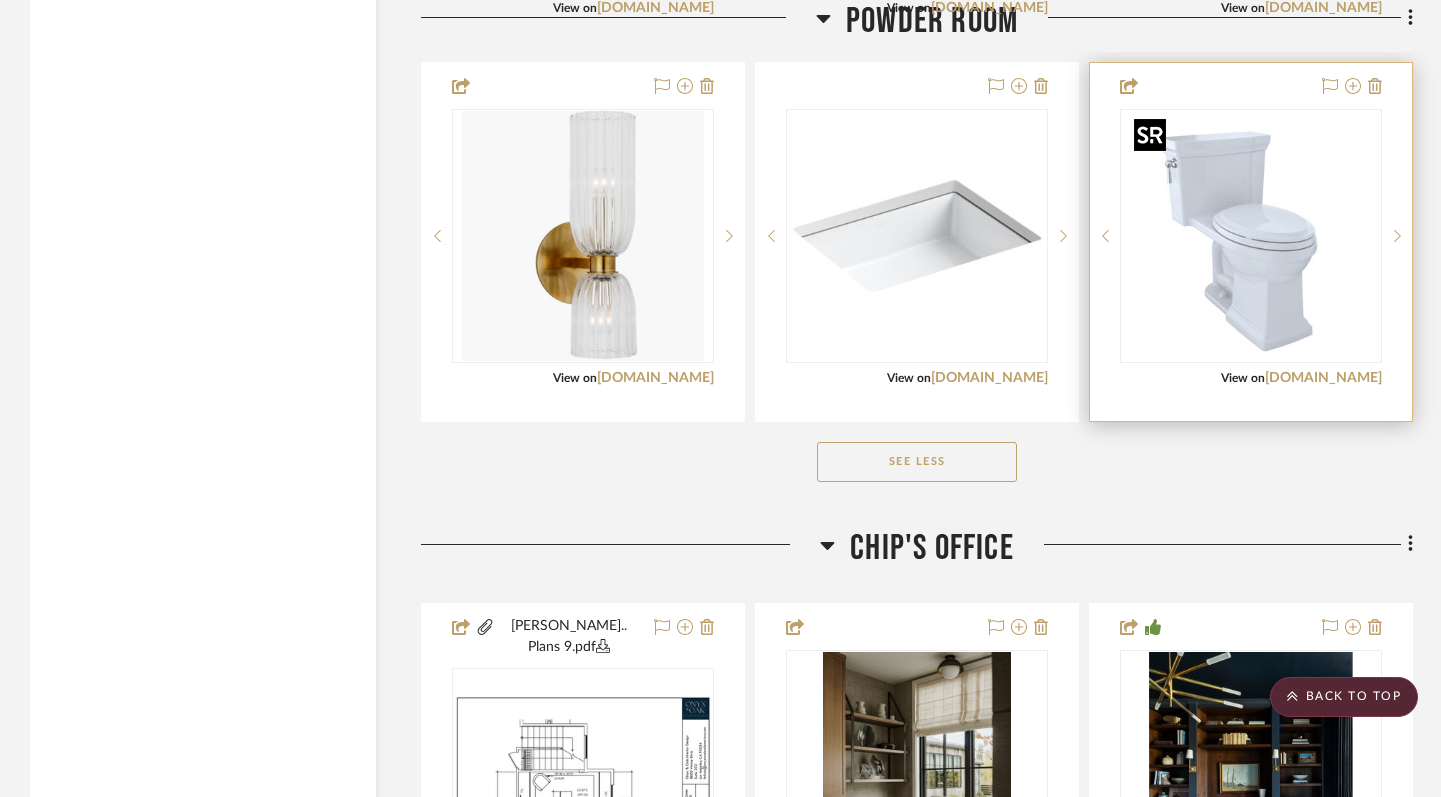 click at bounding box center (1251, 236) 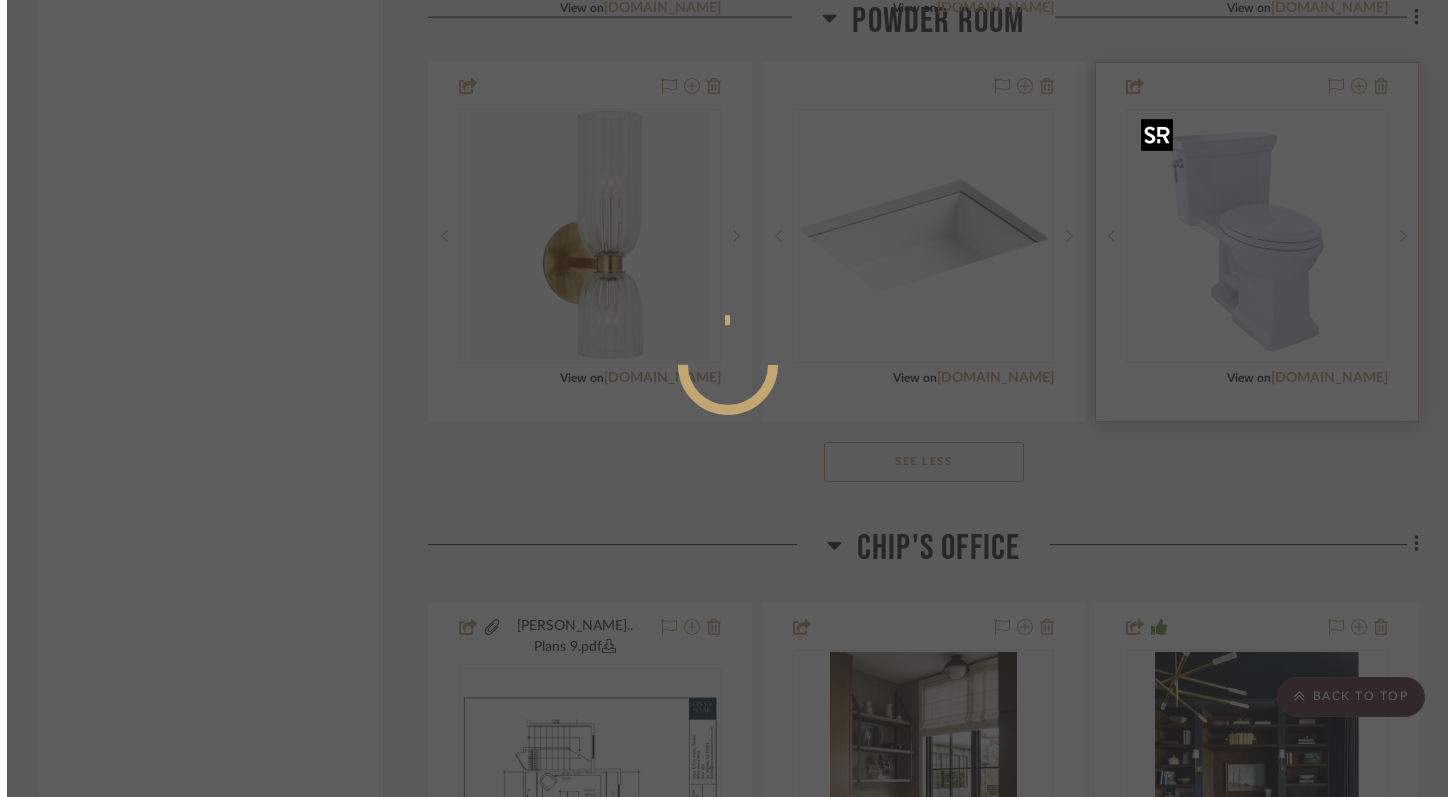 scroll, scrollTop: 0, scrollLeft: 0, axis: both 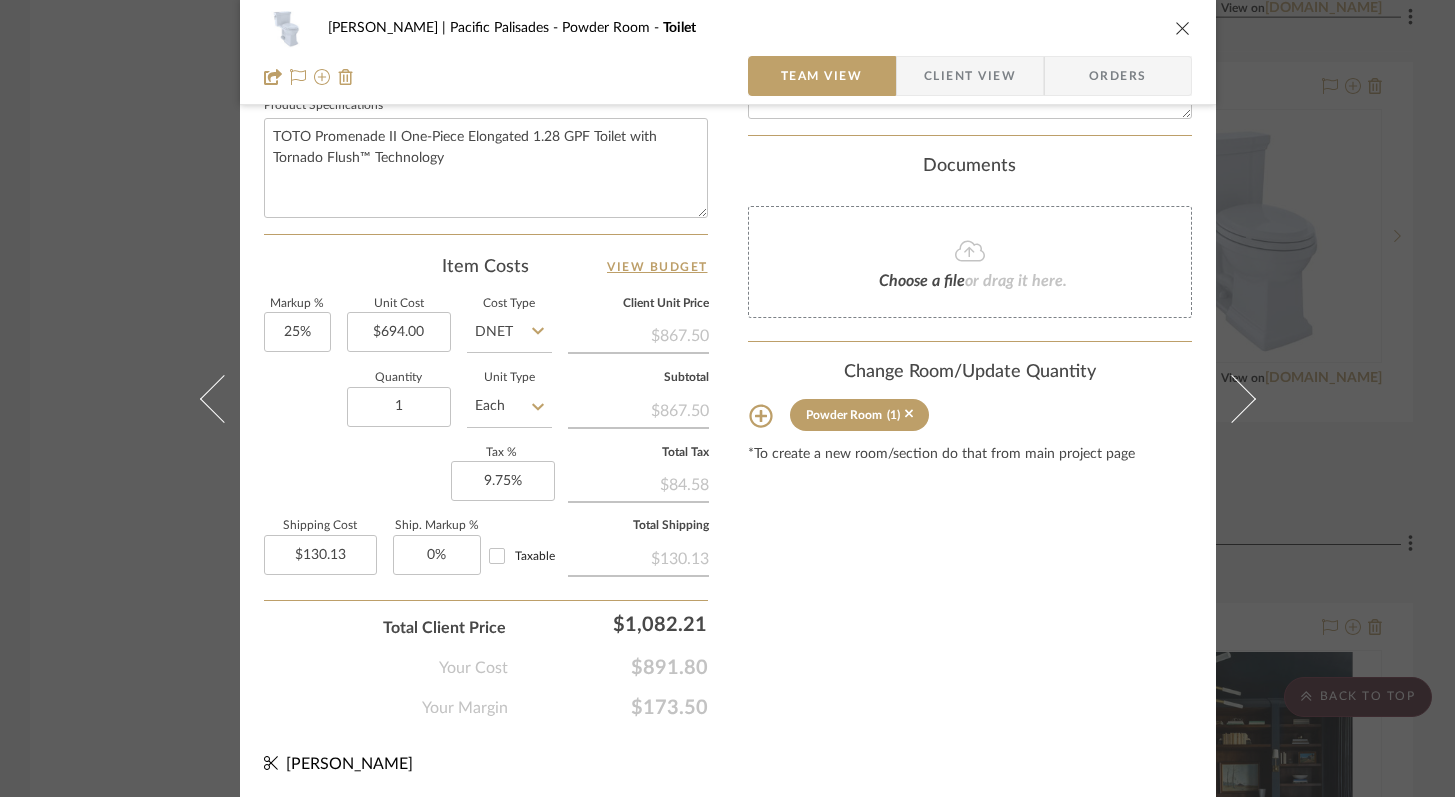 click 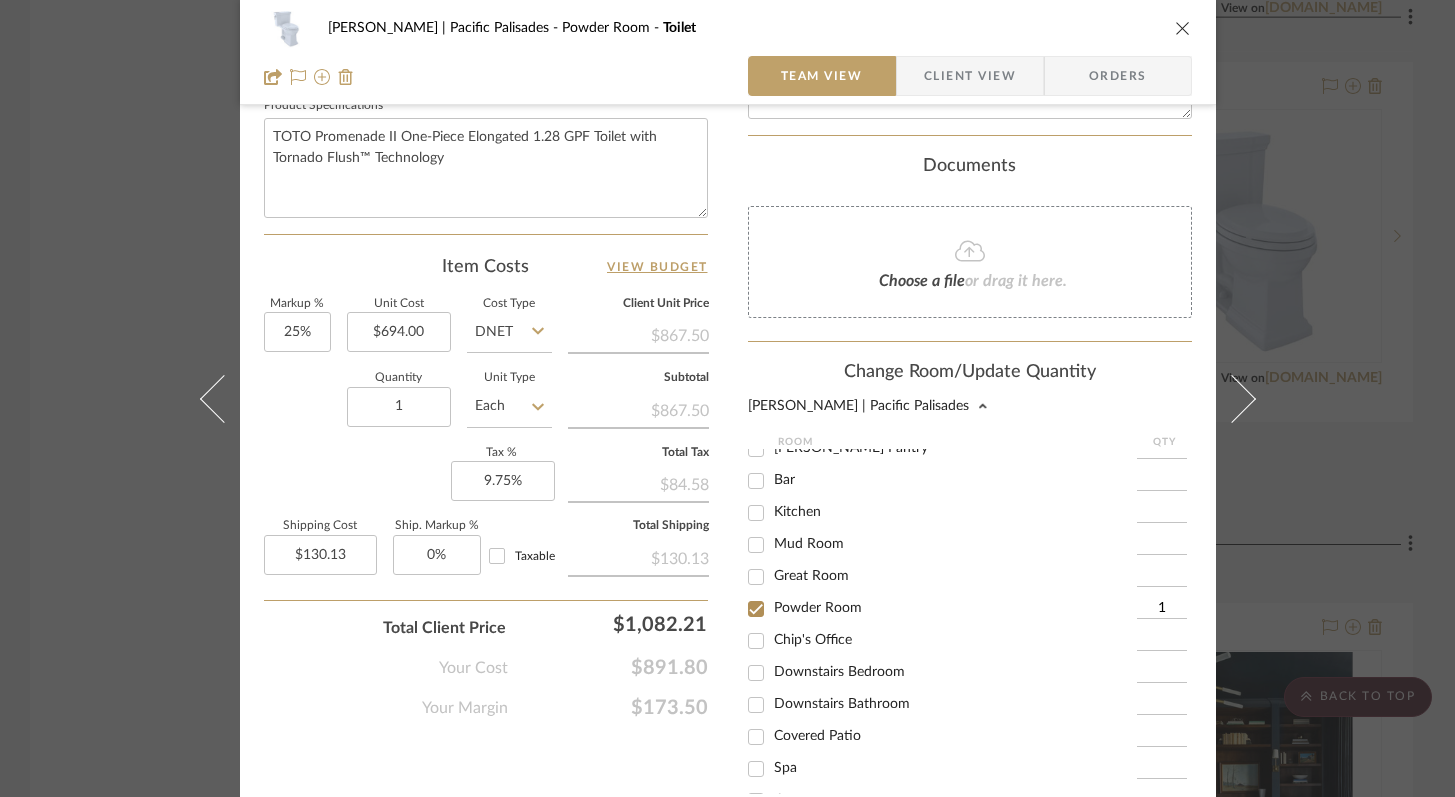 scroll, scrollTop: 248, scrollLeft: 0, axis: vertical 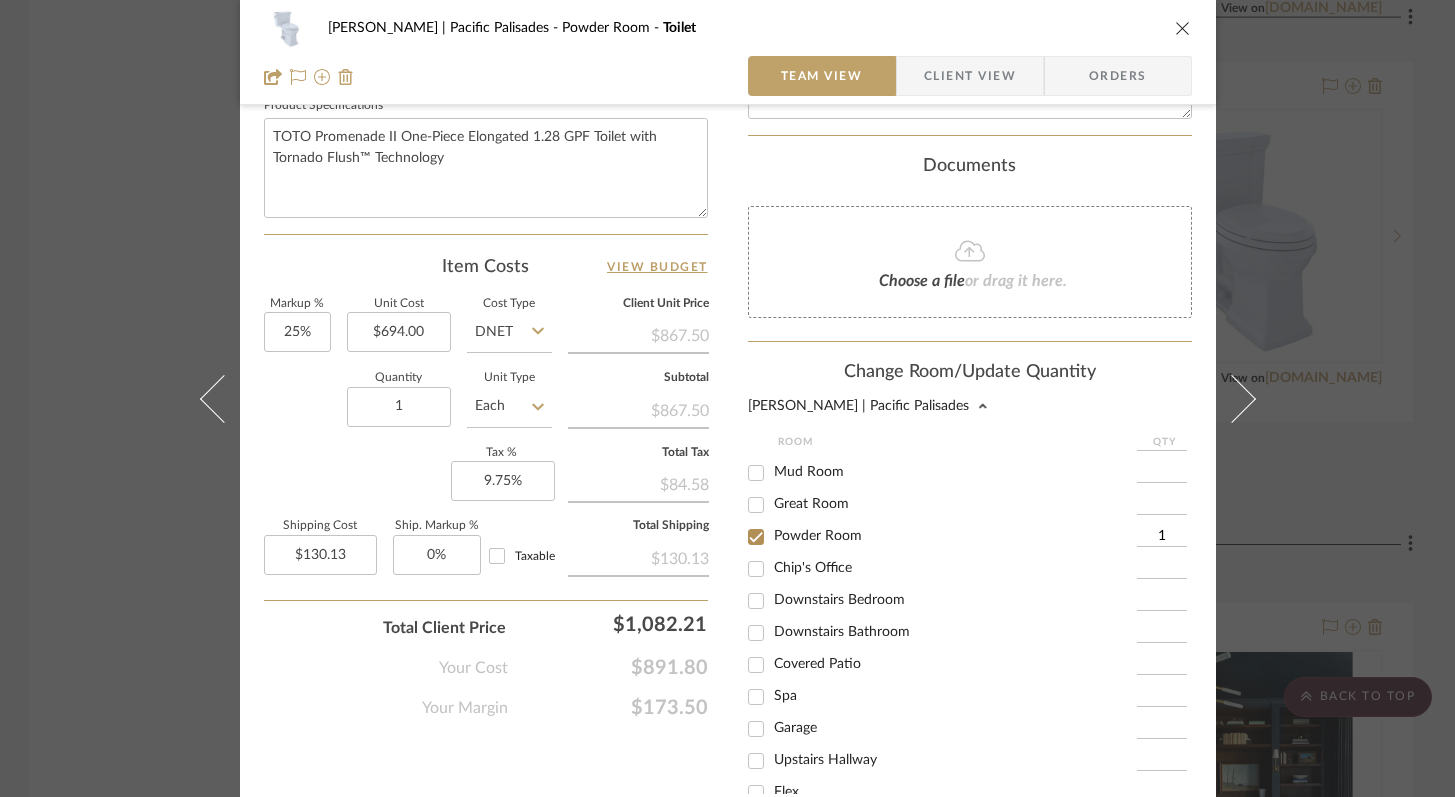 click on "Downstairs Bathroom" at bounding box center (756, 633) 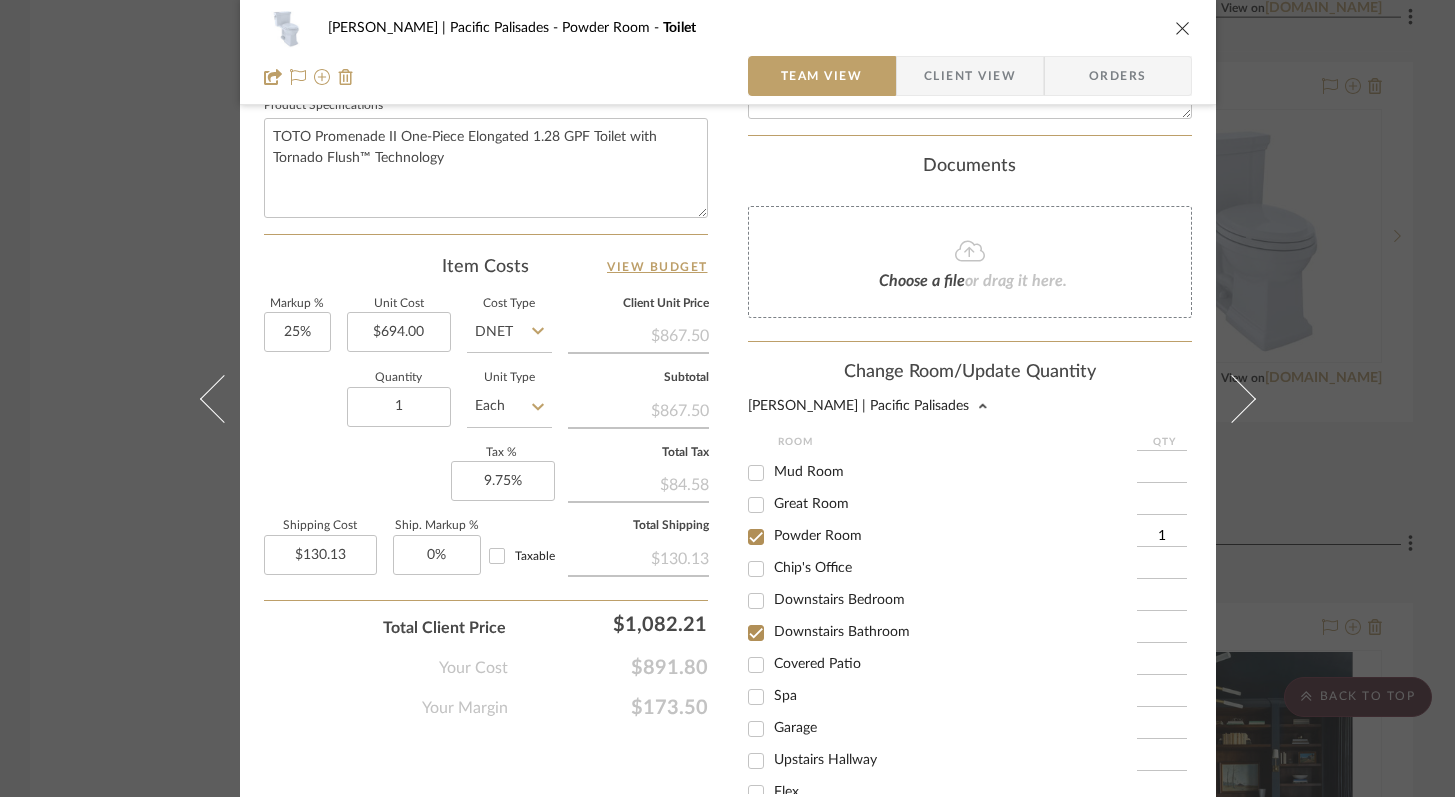 checkbox on "true" 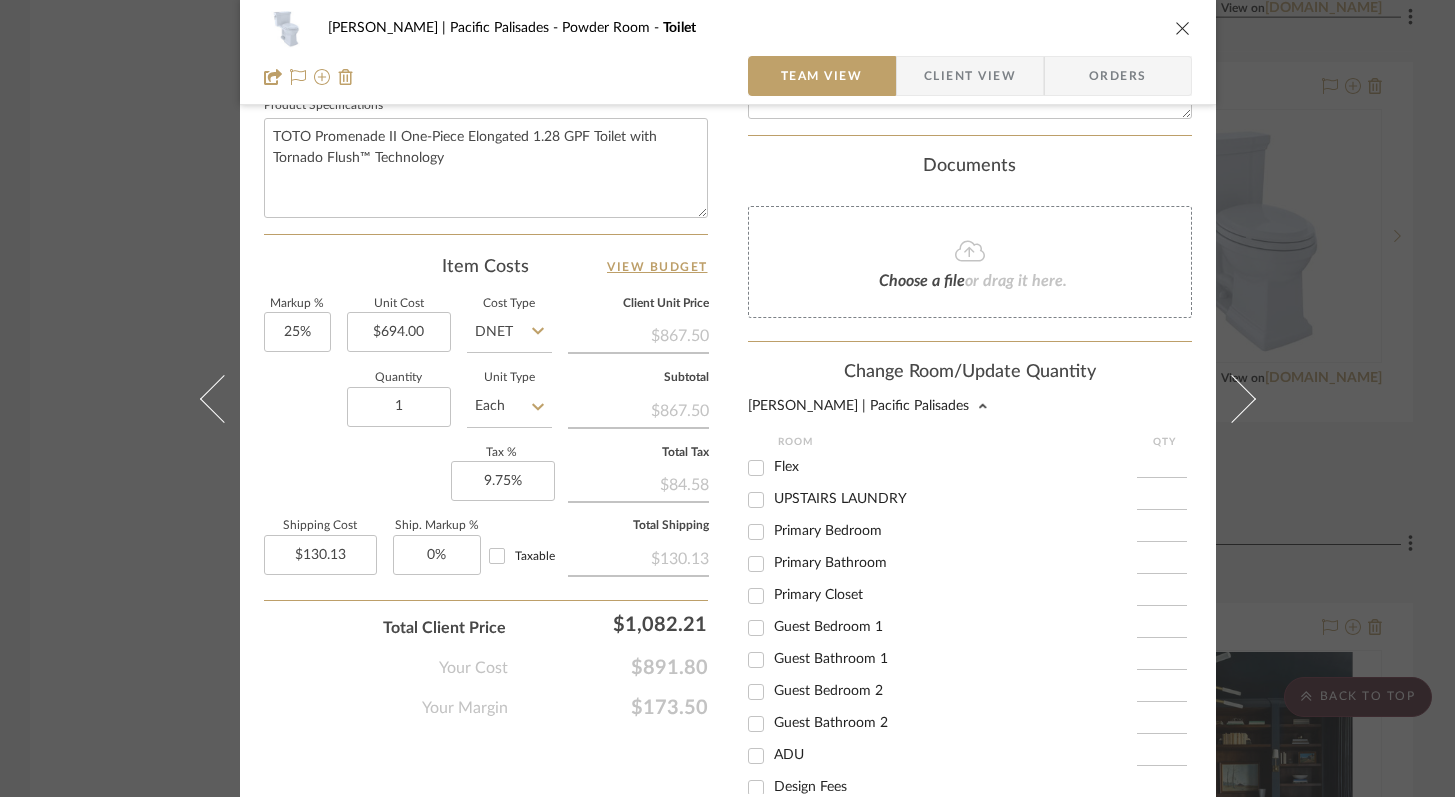 scroll, scrollTop: 580, scrollLeft: 0, axis: vertical 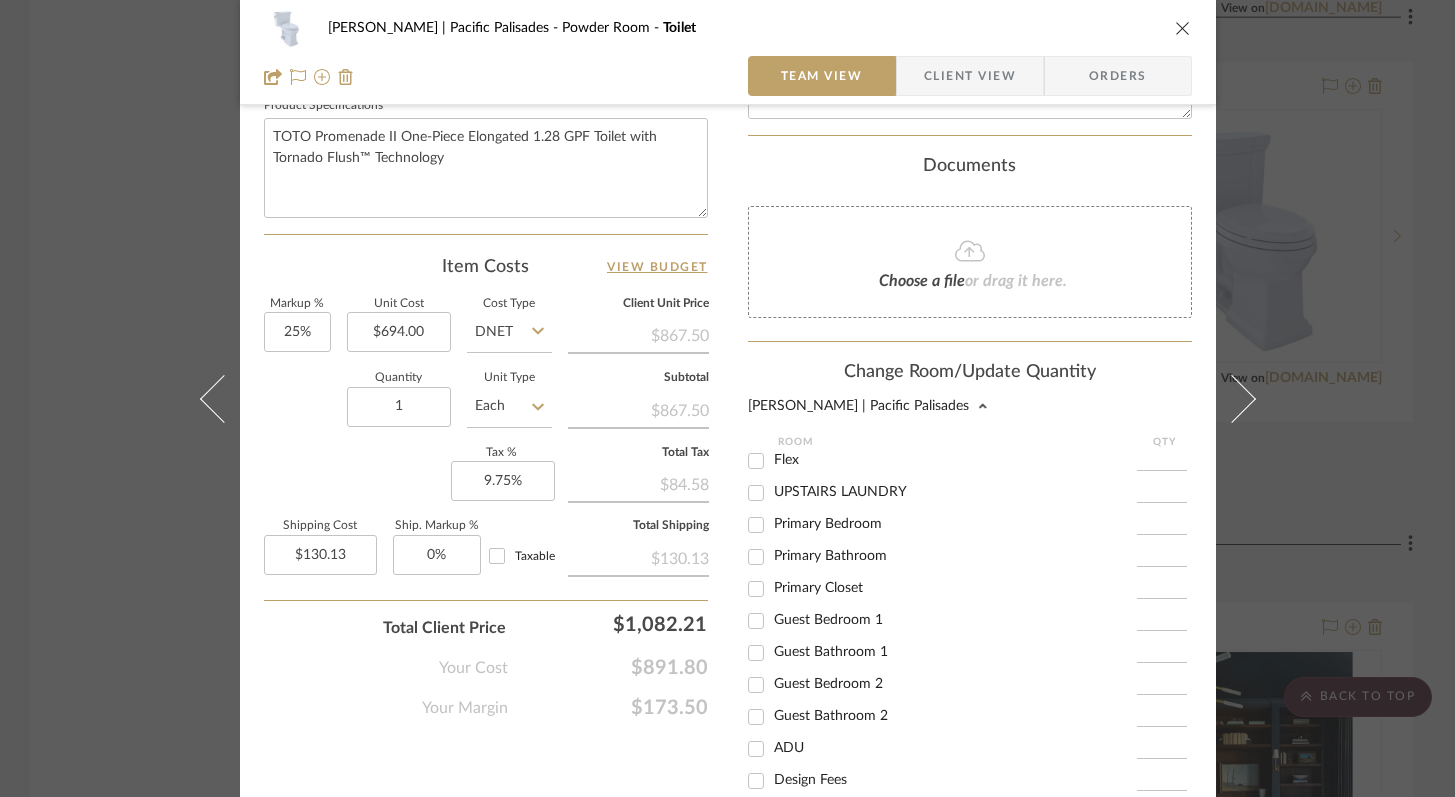 click on "Guest Bathroom 1" at bounding box center (756, 653) 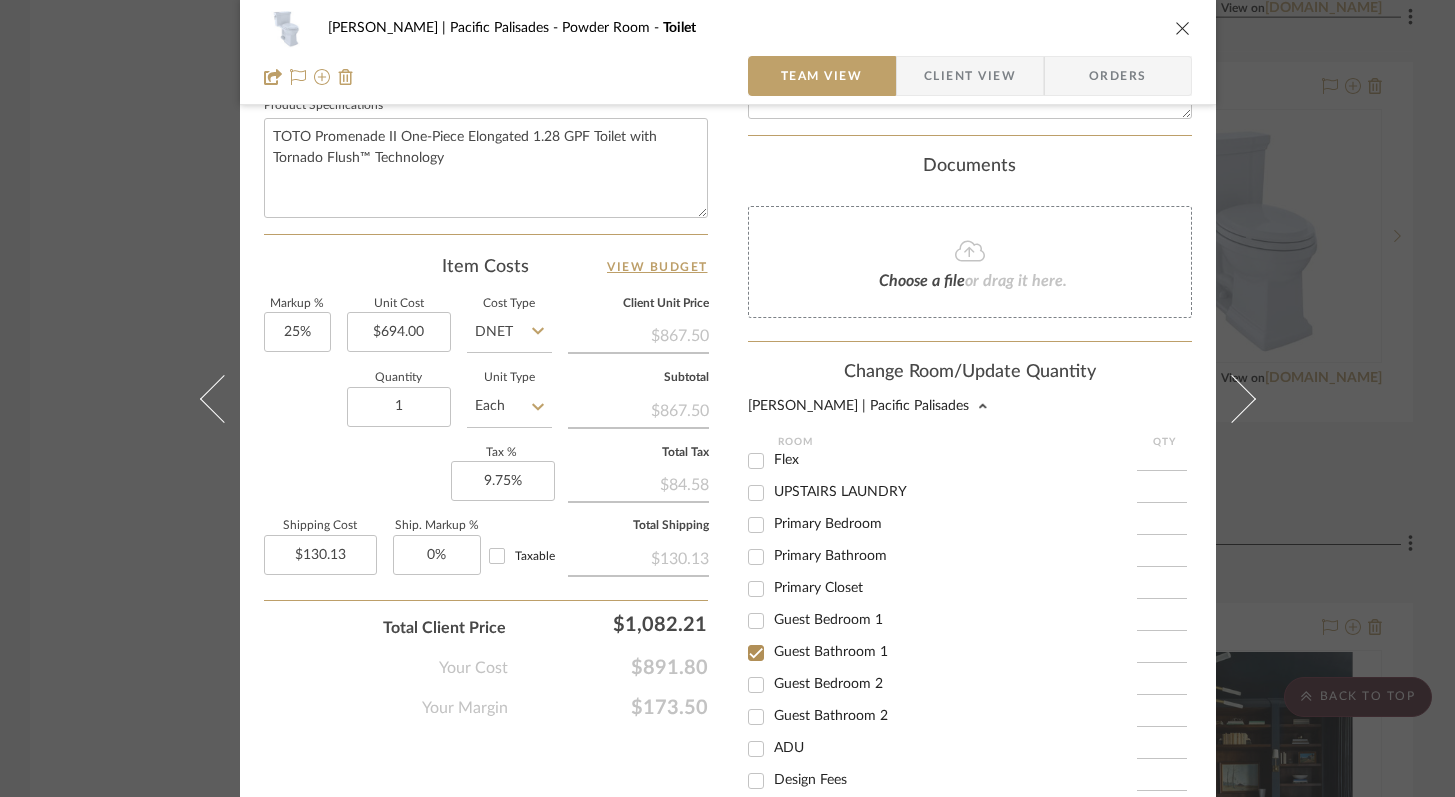 checkbox on "true" 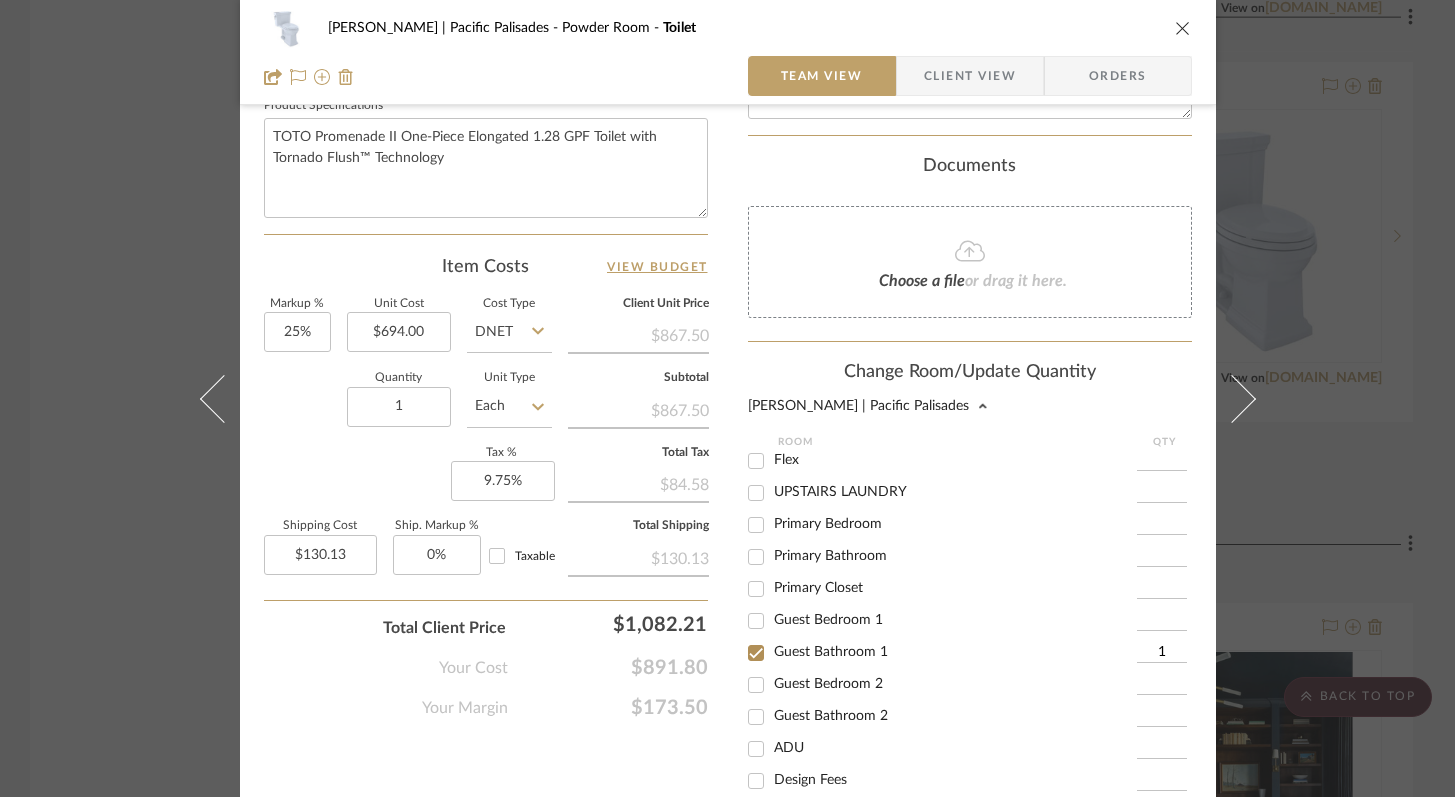 click on "Guest Bathroom 2" at bounding box center (756, 717) 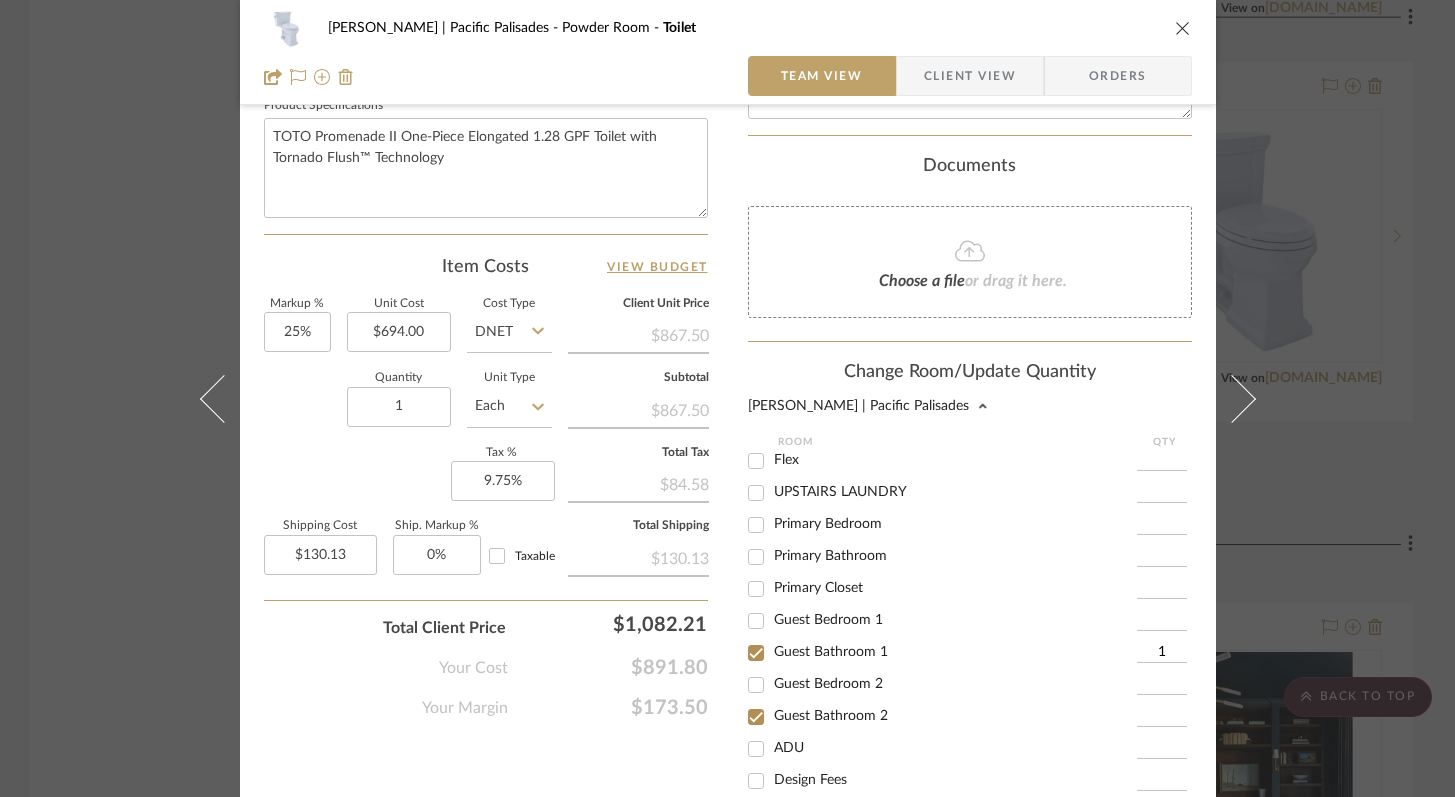 checkbox on "true" 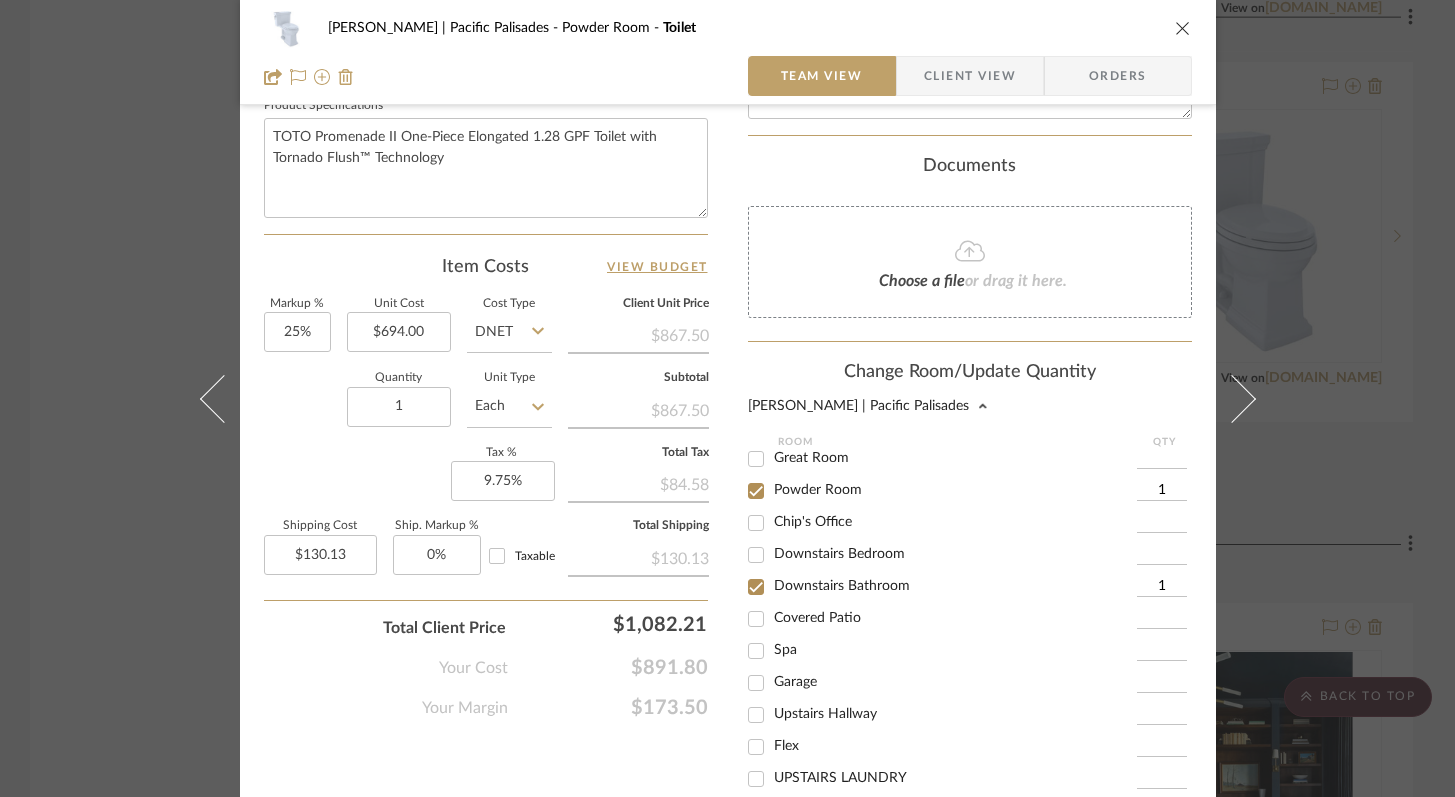 scroll, scrollTop: 402, scrollLeft: 0, axis: vertical 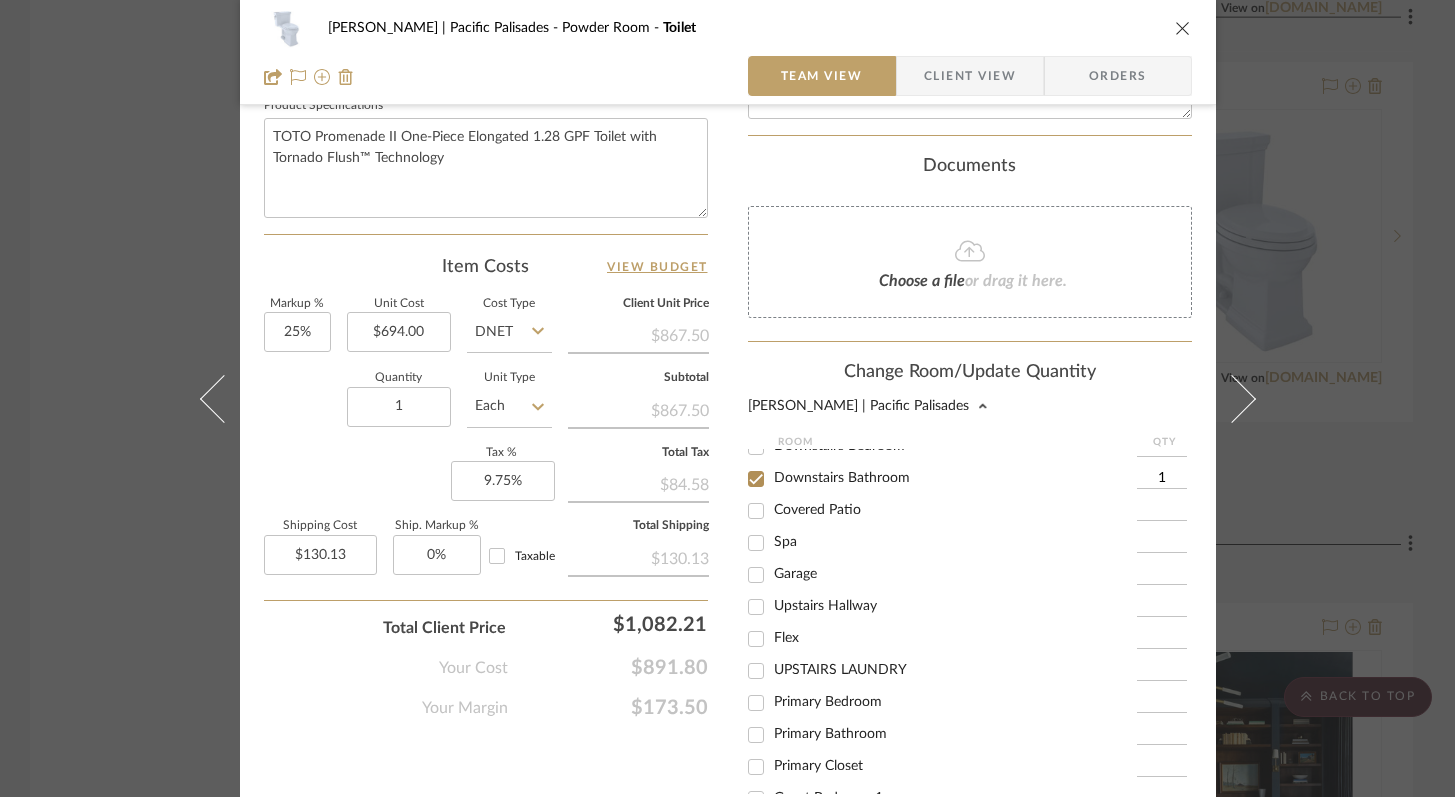 click on "Primary Bathroom" at bounding box center [756, 735] 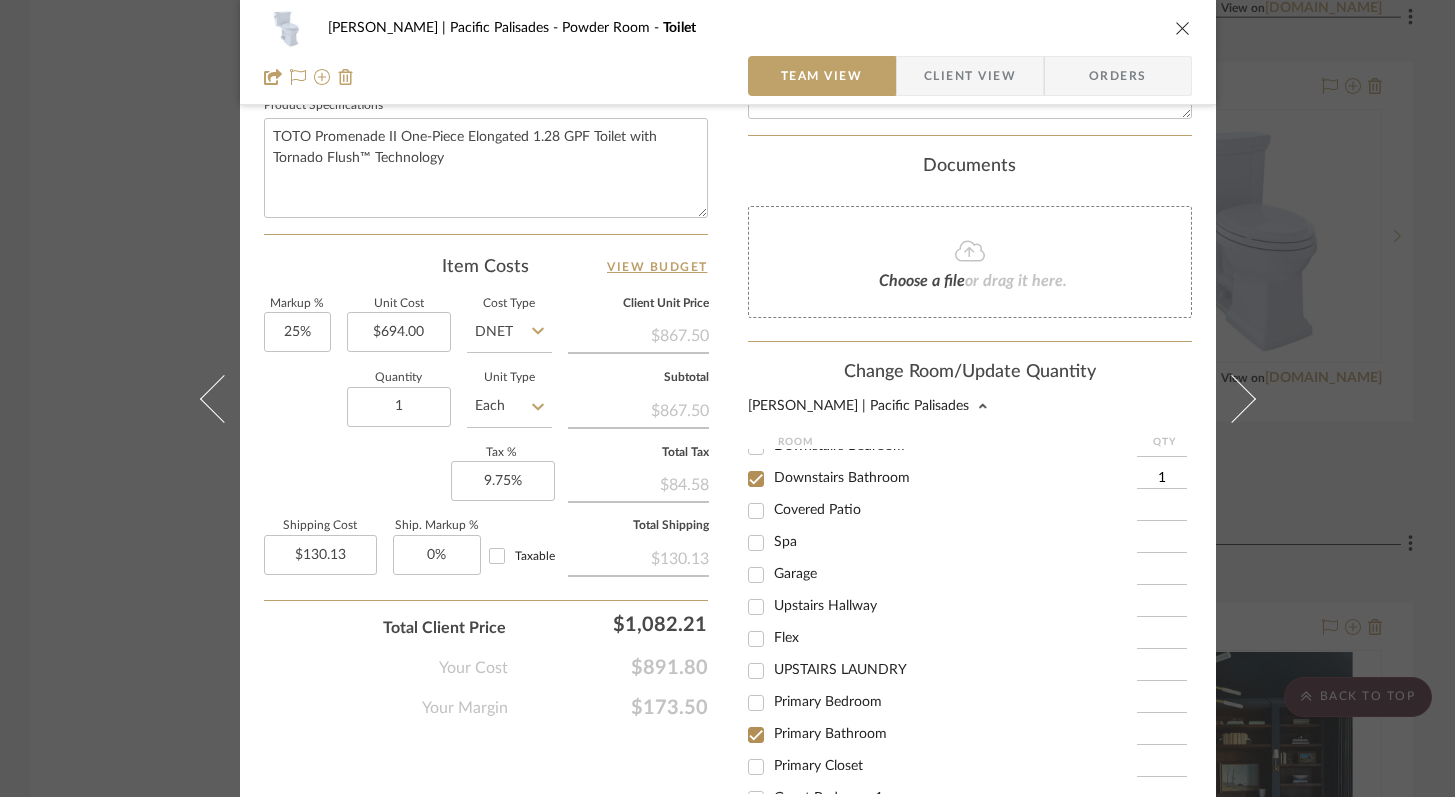 type on "1" 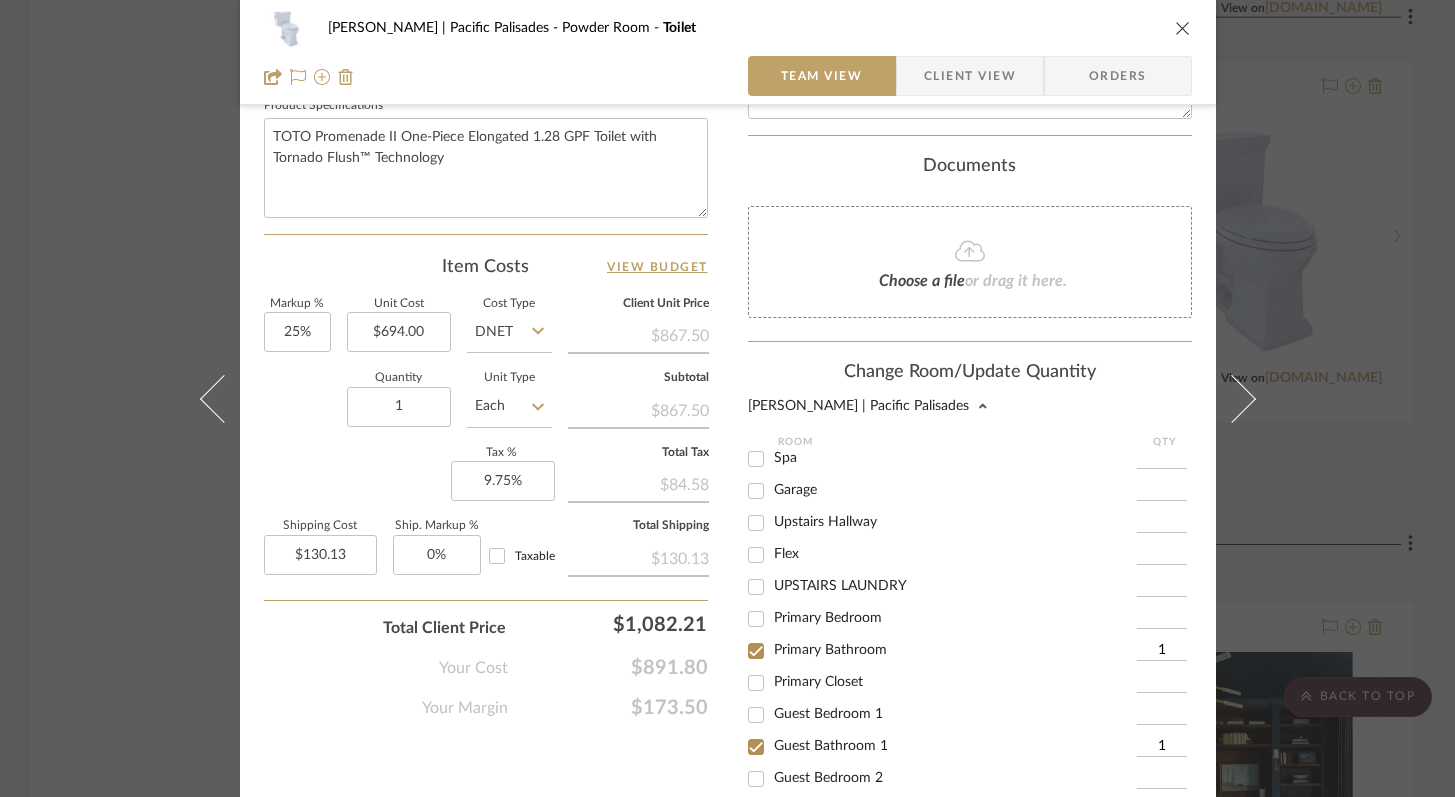 scroll, scrollTop: 615, scrollLeft: 0, axis: vertical 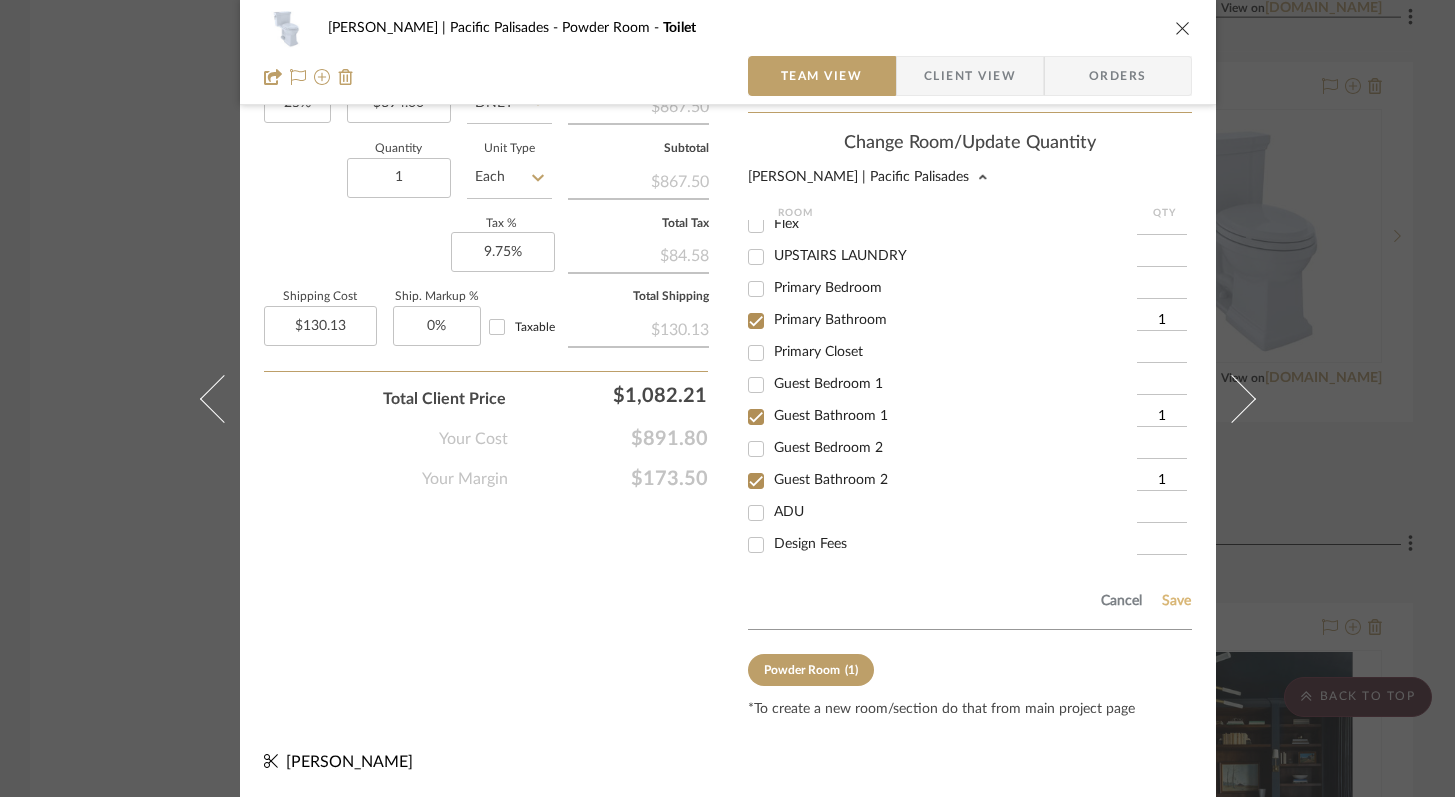 click on "Save" 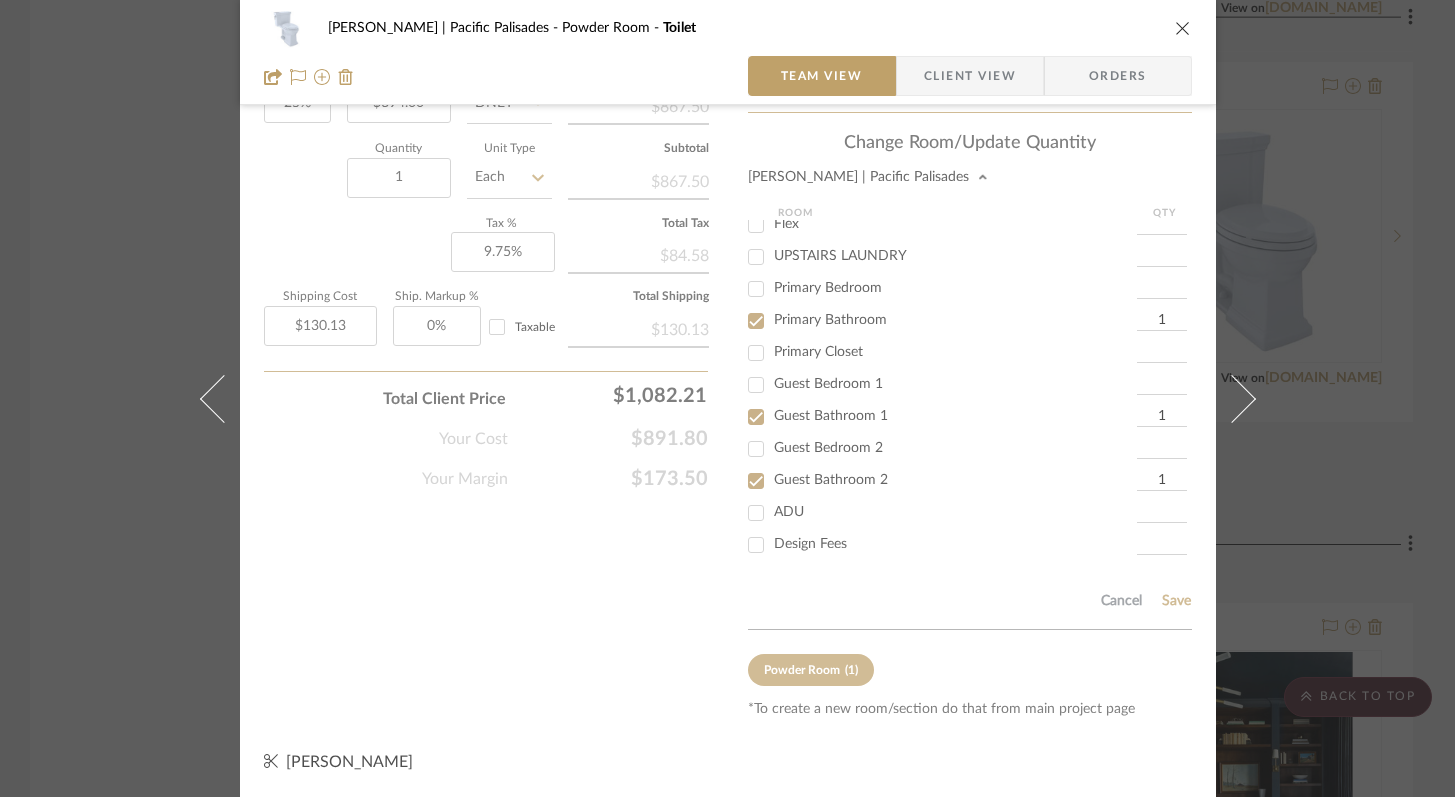 type 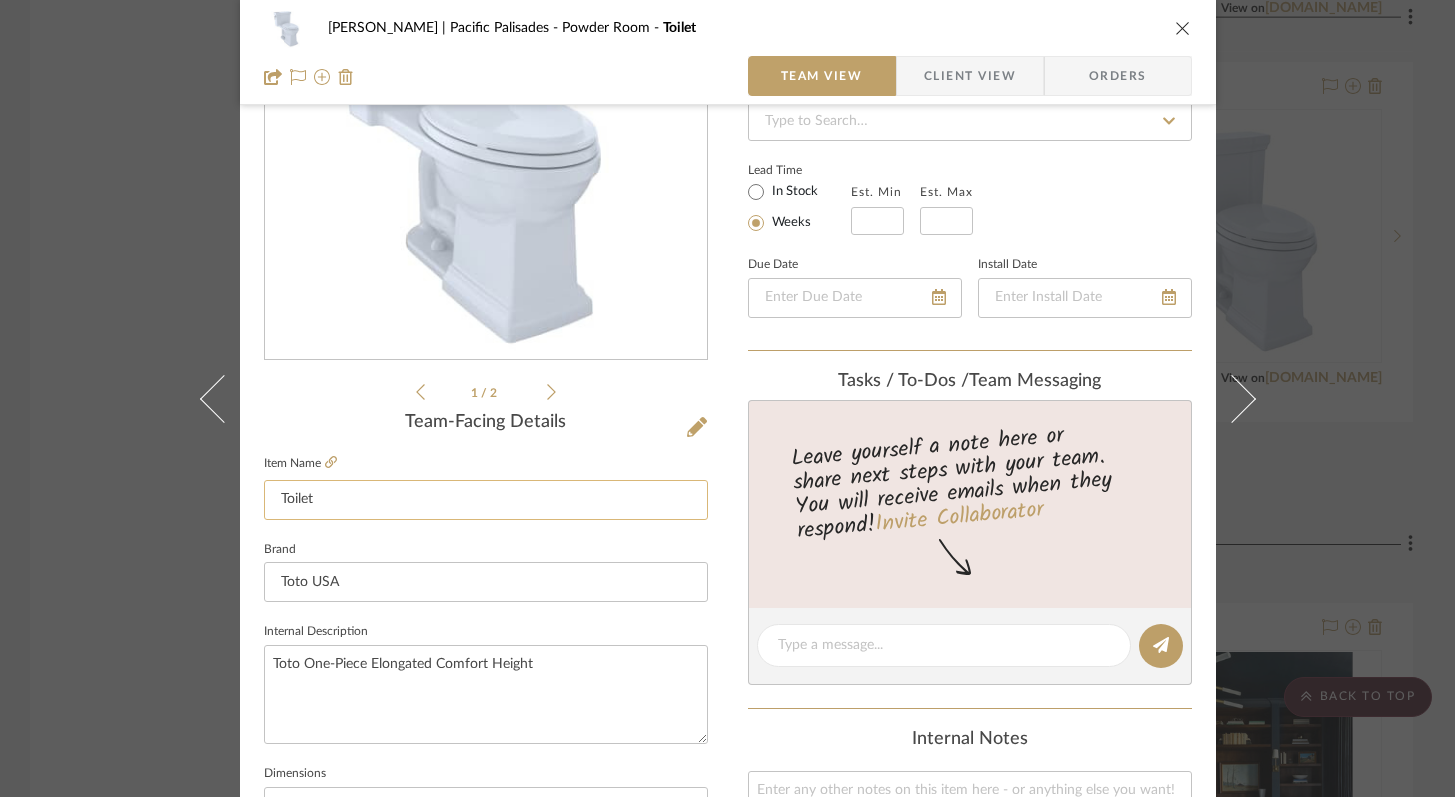 scroll, scrollTop: 214, scrollLeft: 0, axis: vertical 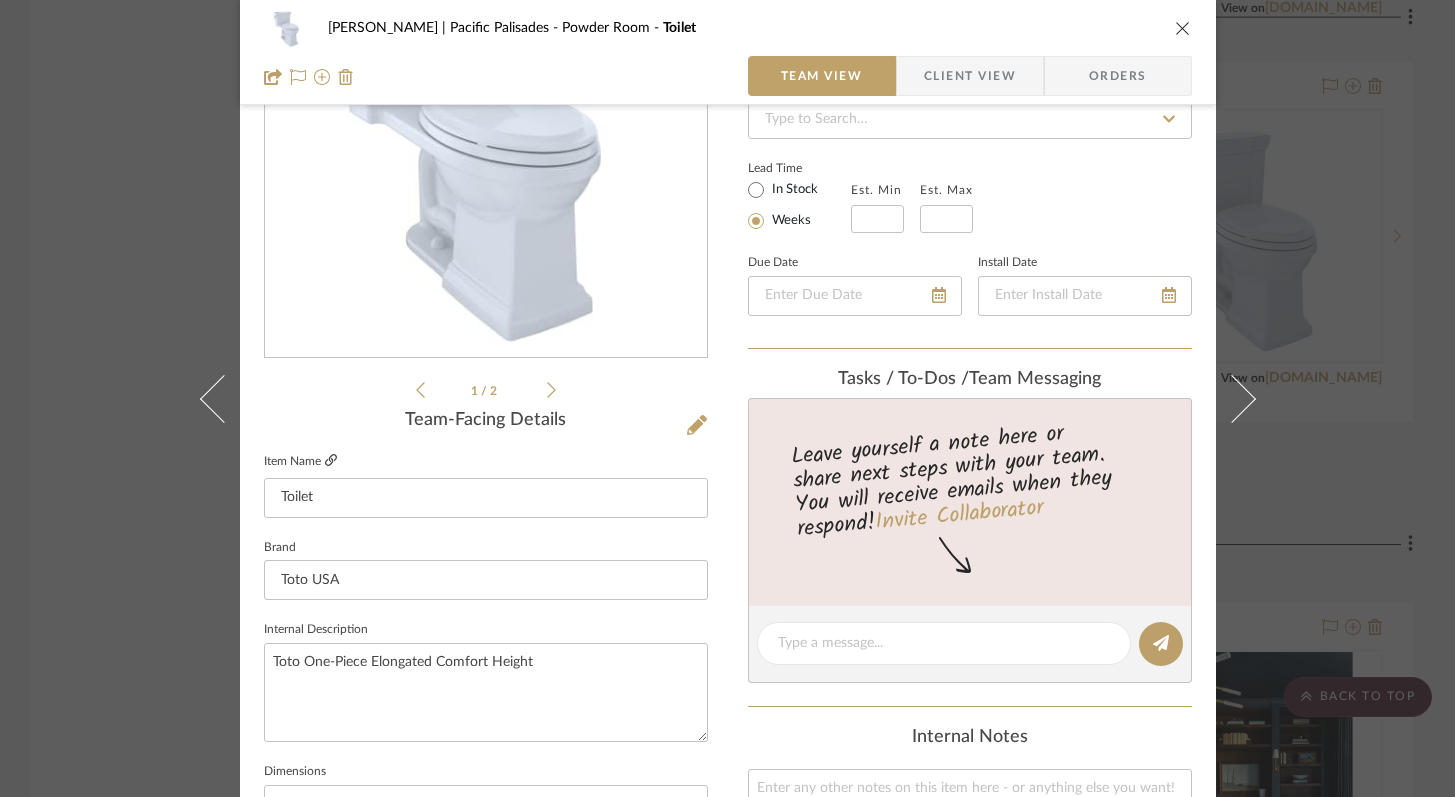 click 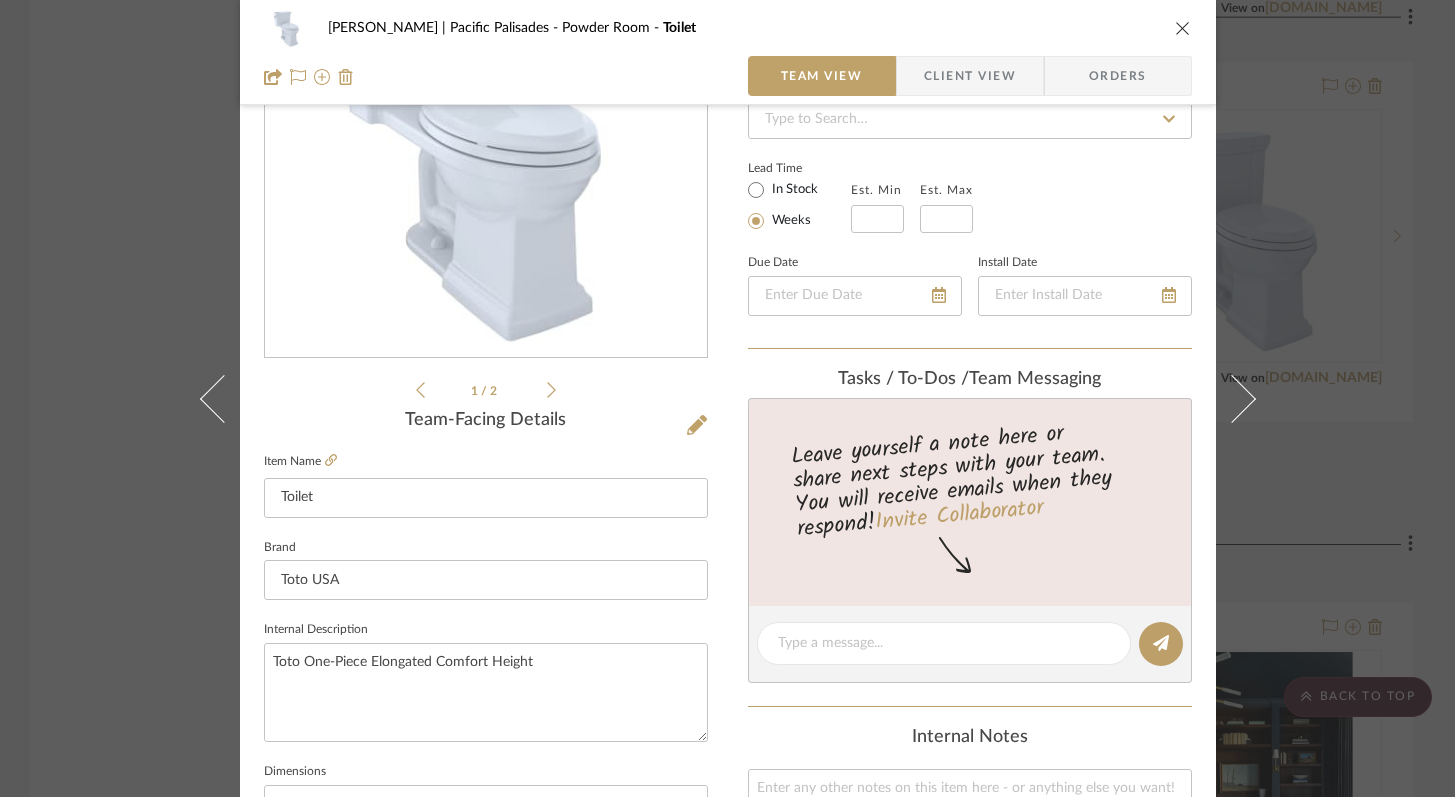 click at bounding box center [1183, 28] 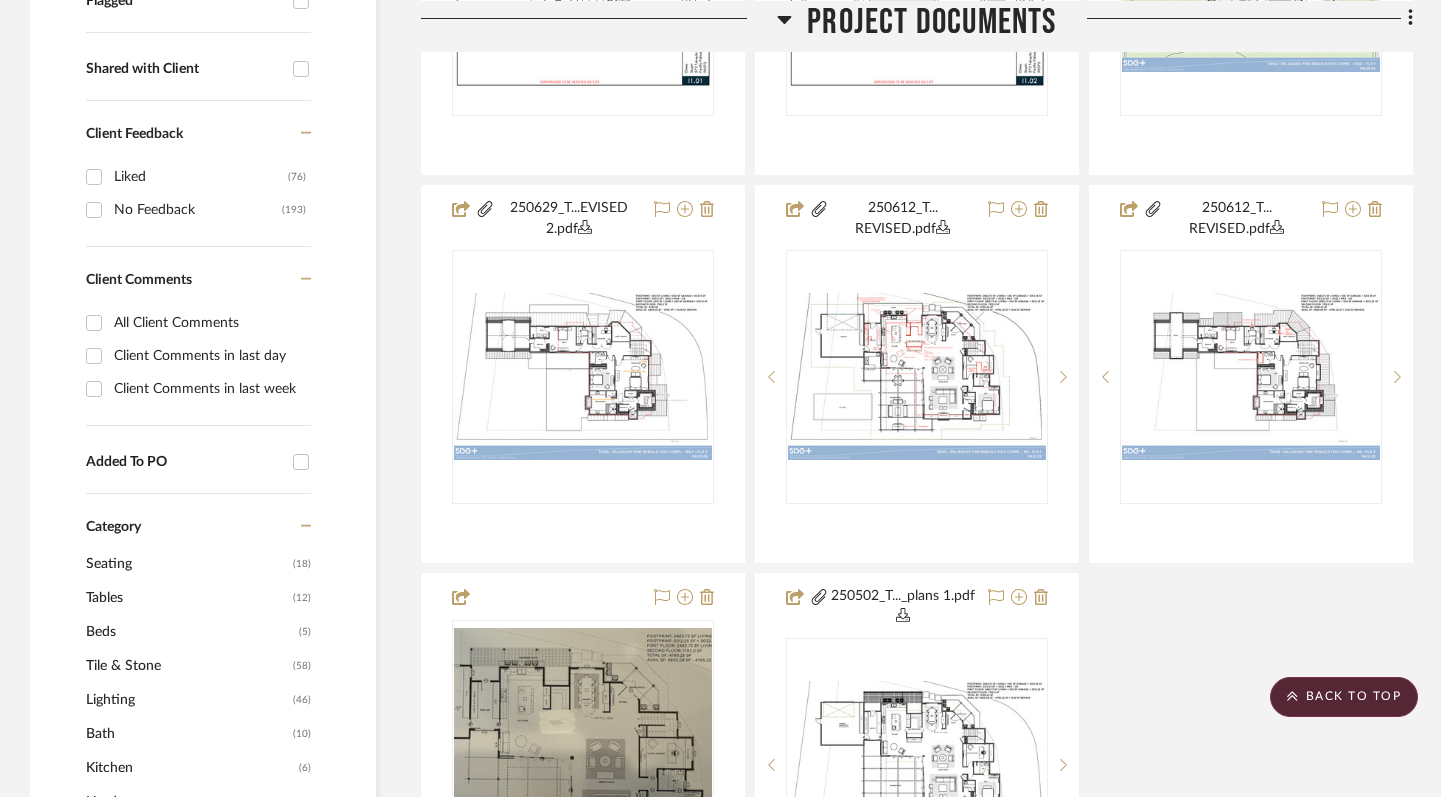 scroll, scrollTop: 0, scrollLeft: 0, axis: both 